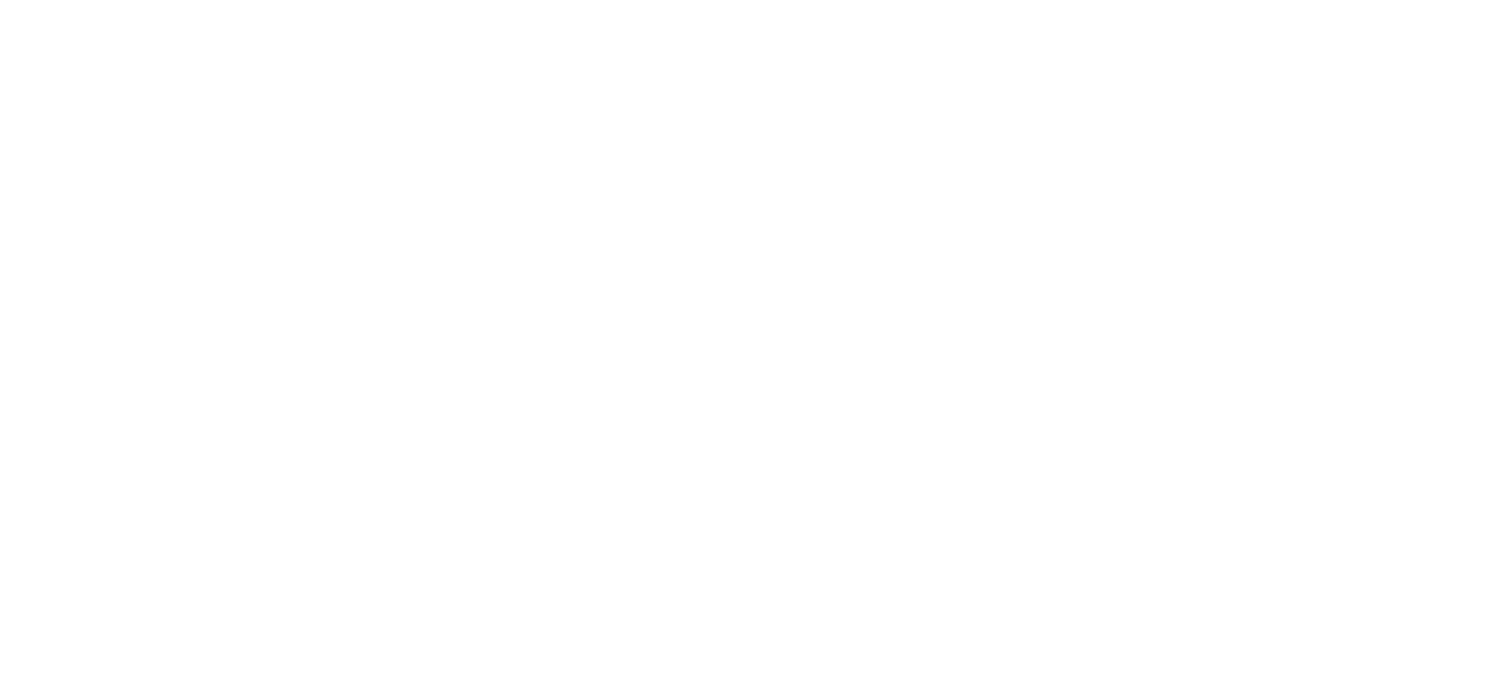 scroll, scrollTop: 0, scrollLeft: 0, axis: both 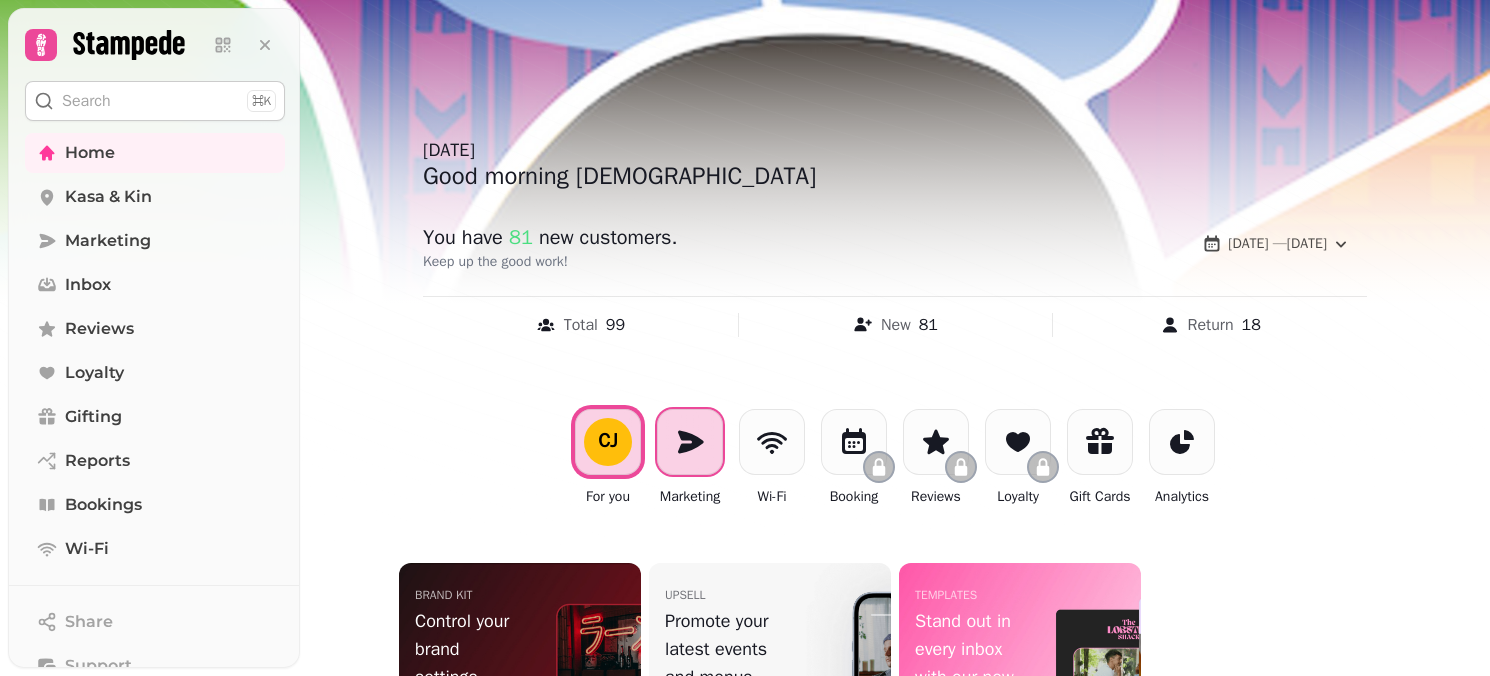 click 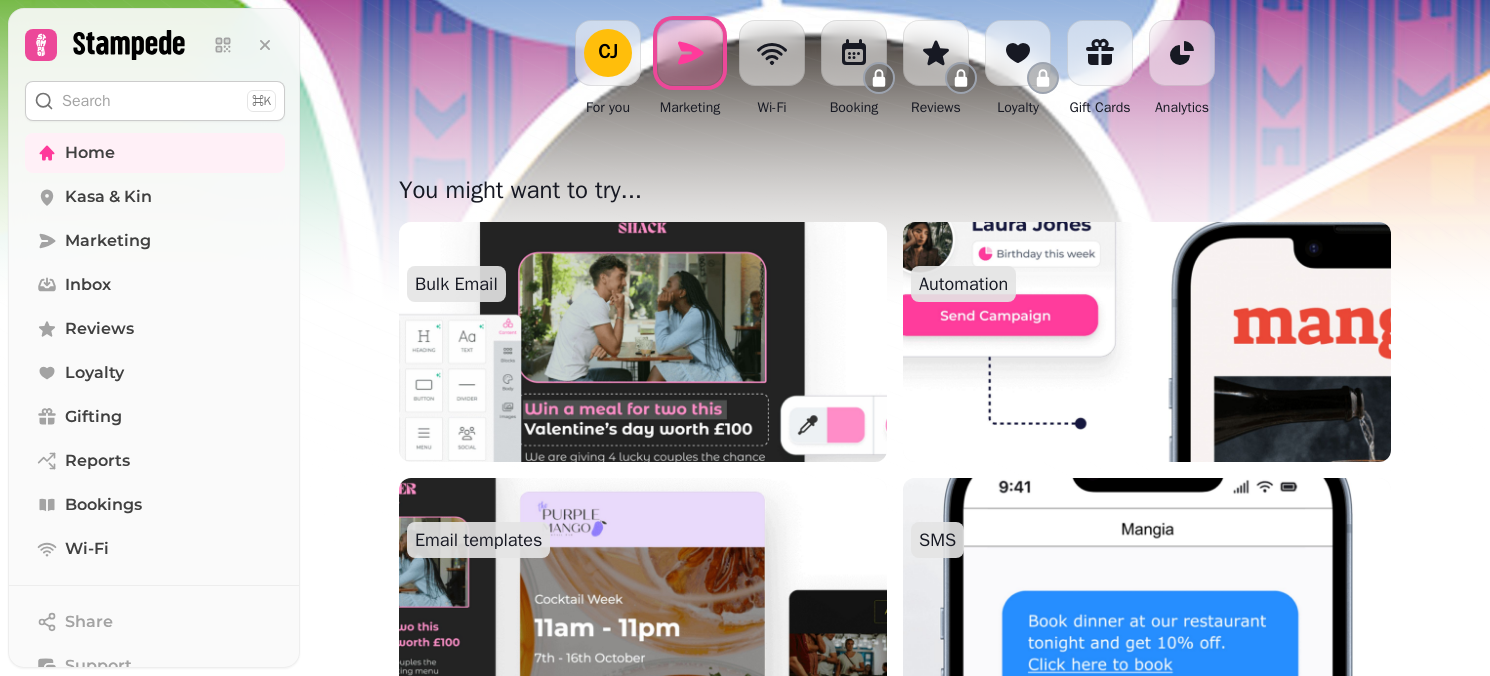 scroll, scrollTop: 307, scrollLeft: 0, axis: vertical 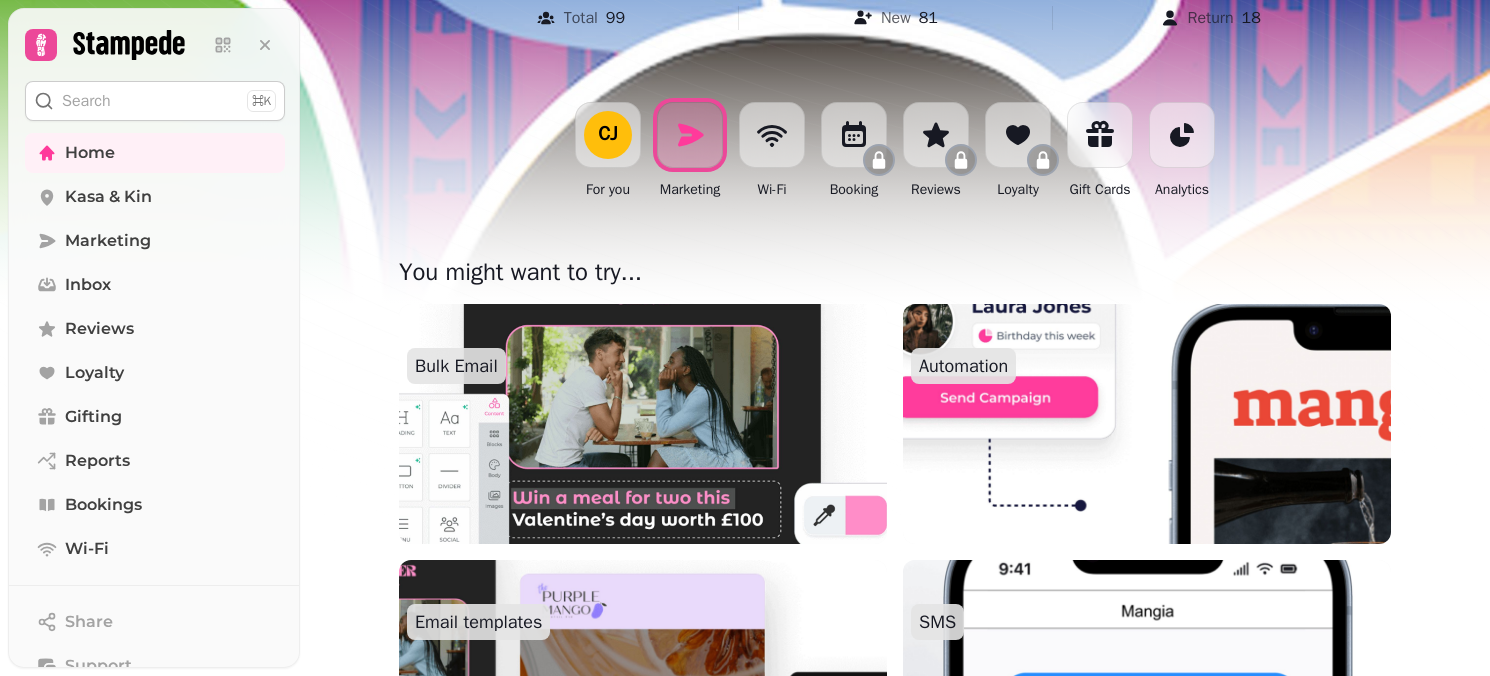 click at bounding box center [643, 424] 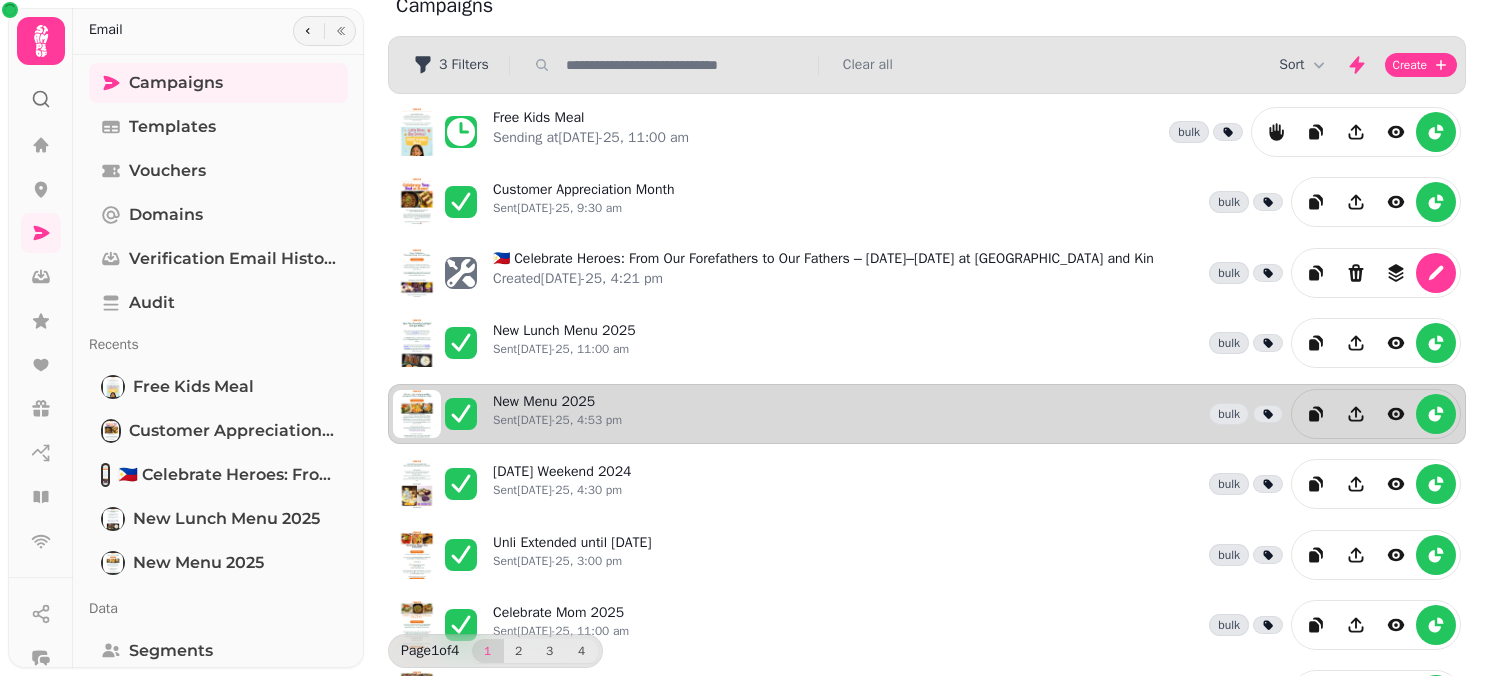 scroll, scrollTop: 0, scrollLeft: 0, axis: both 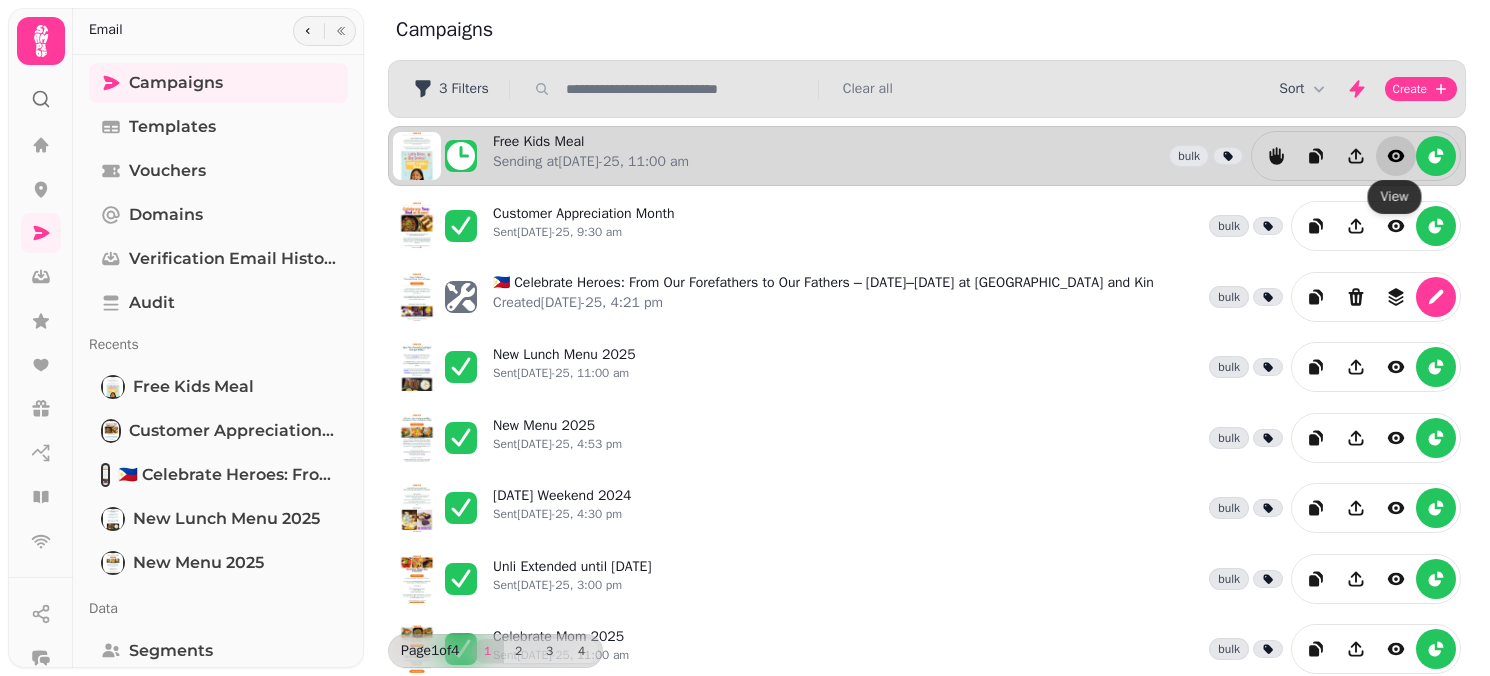 click 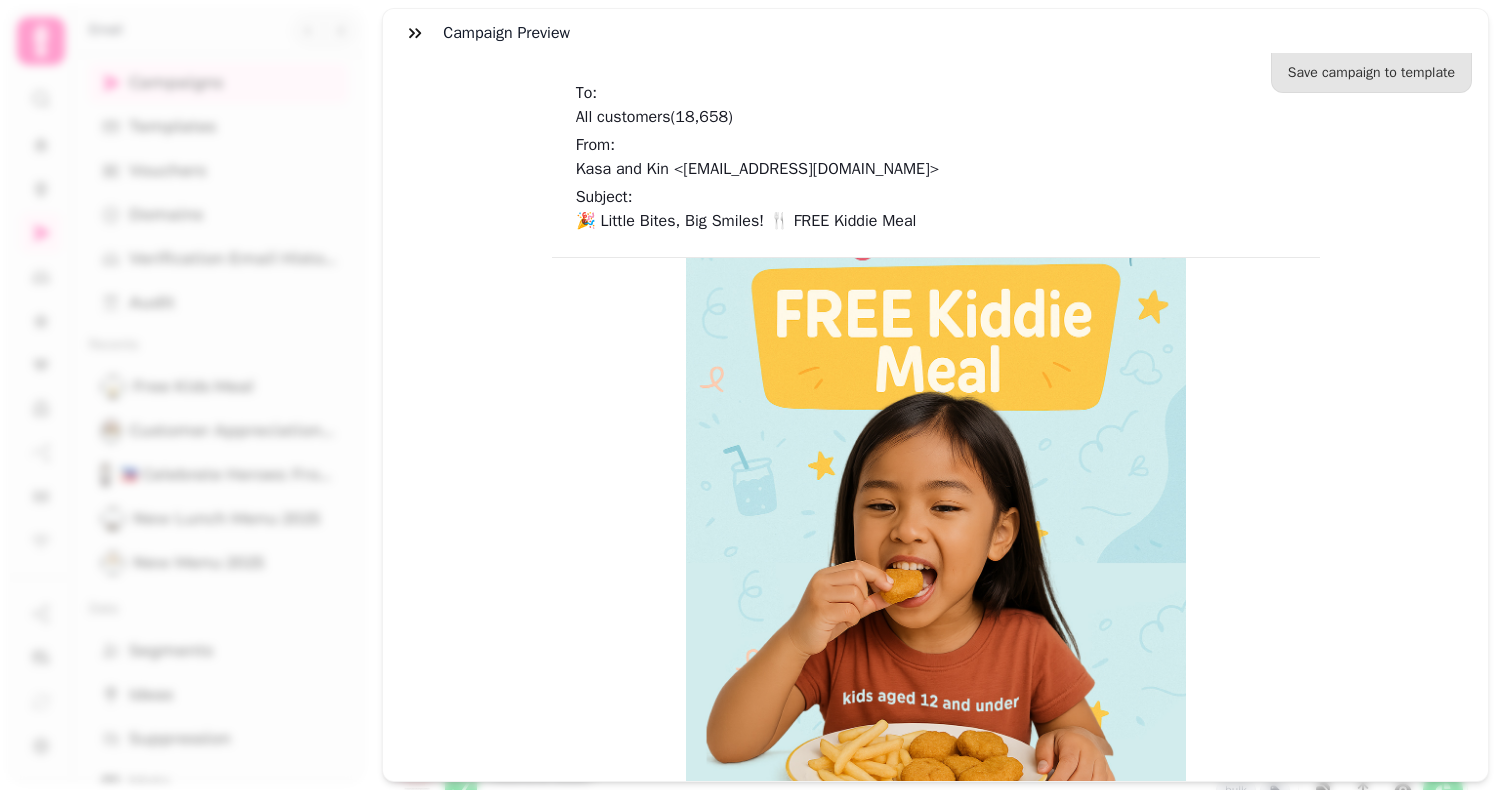 scroll, scrollTop: 432, scrollLeft: 0, axis: vertical 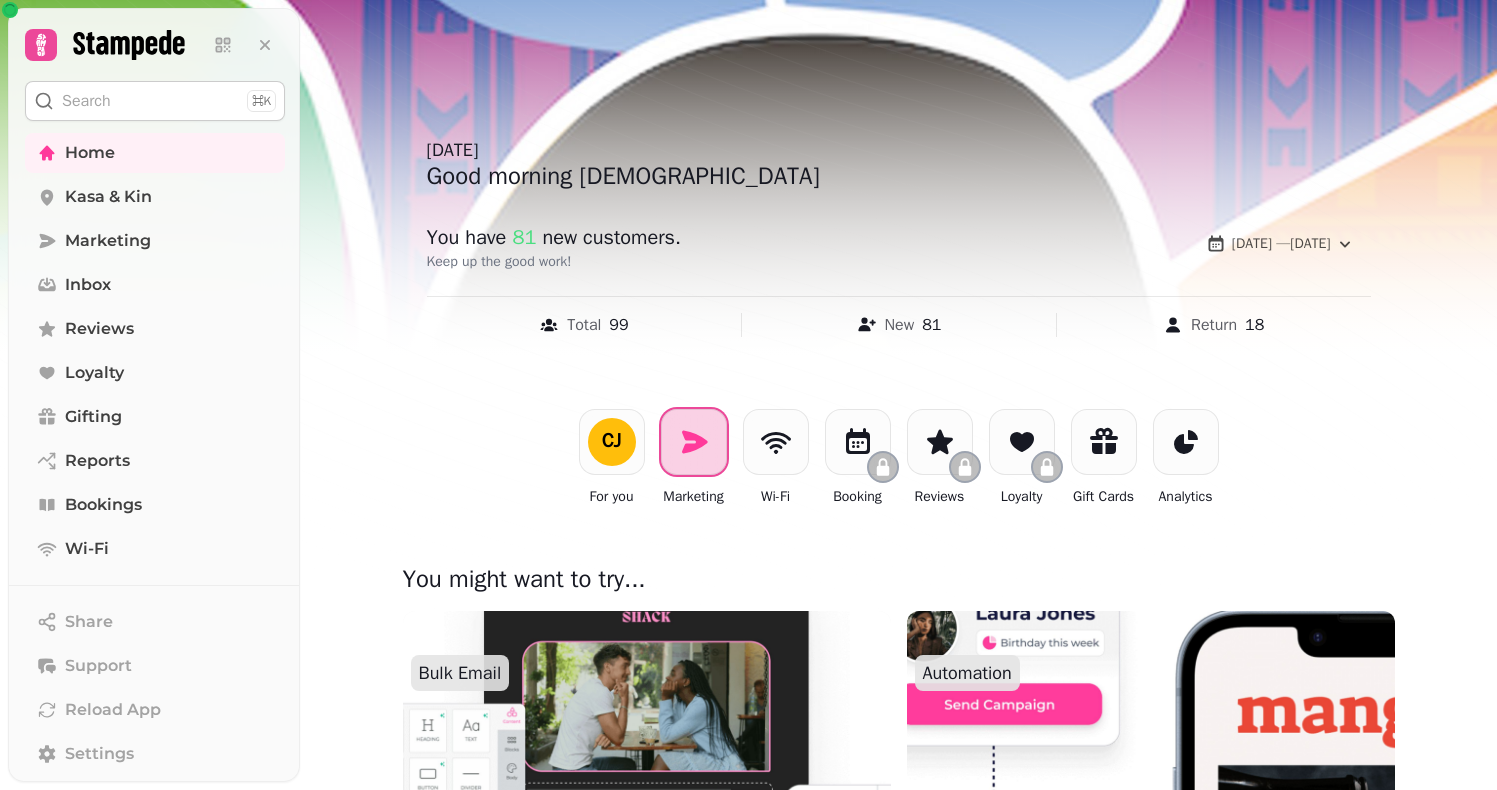 click 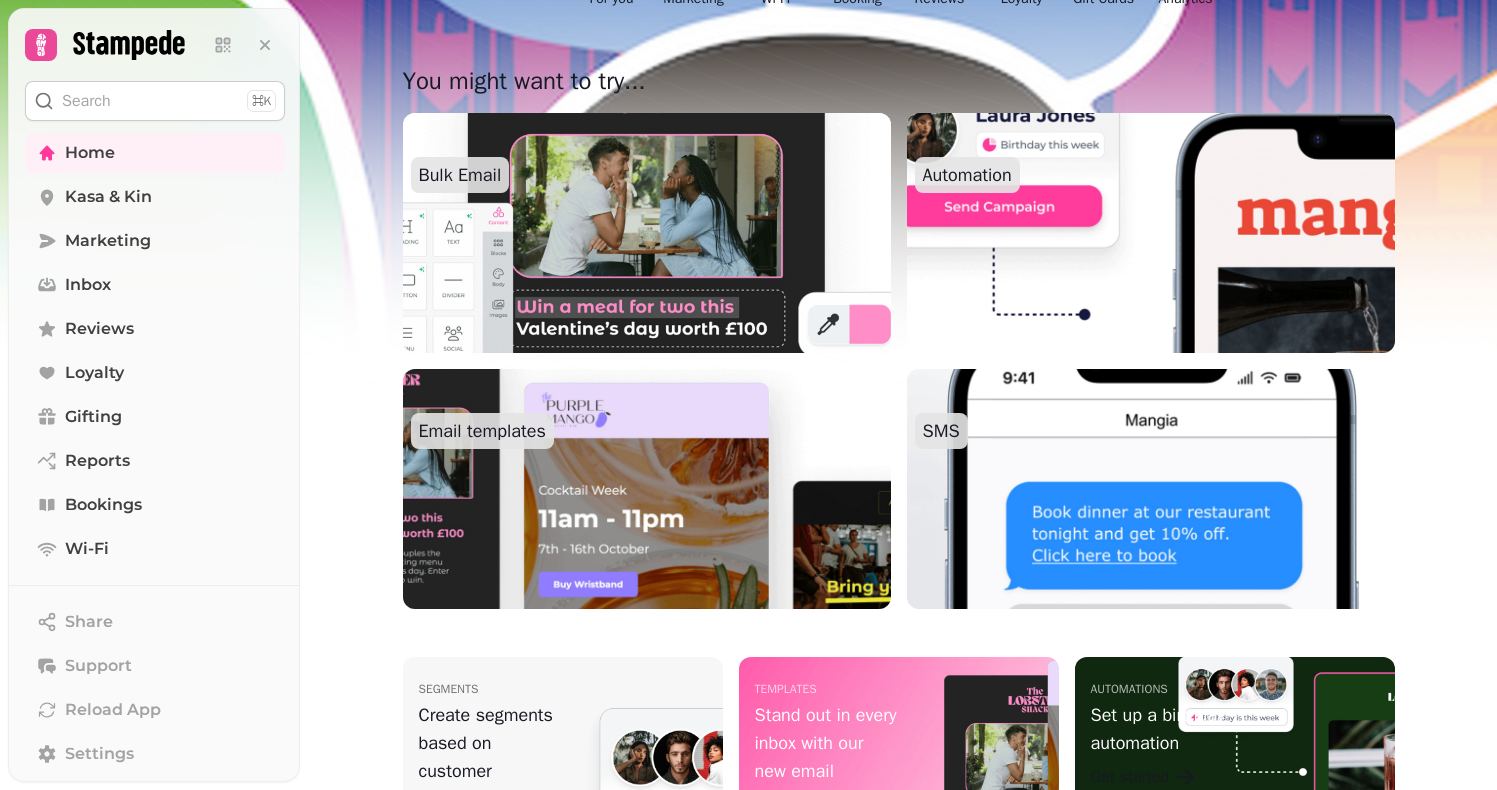 scroll, scrollTop: 516, scrollLeft: 0, axis: vertical 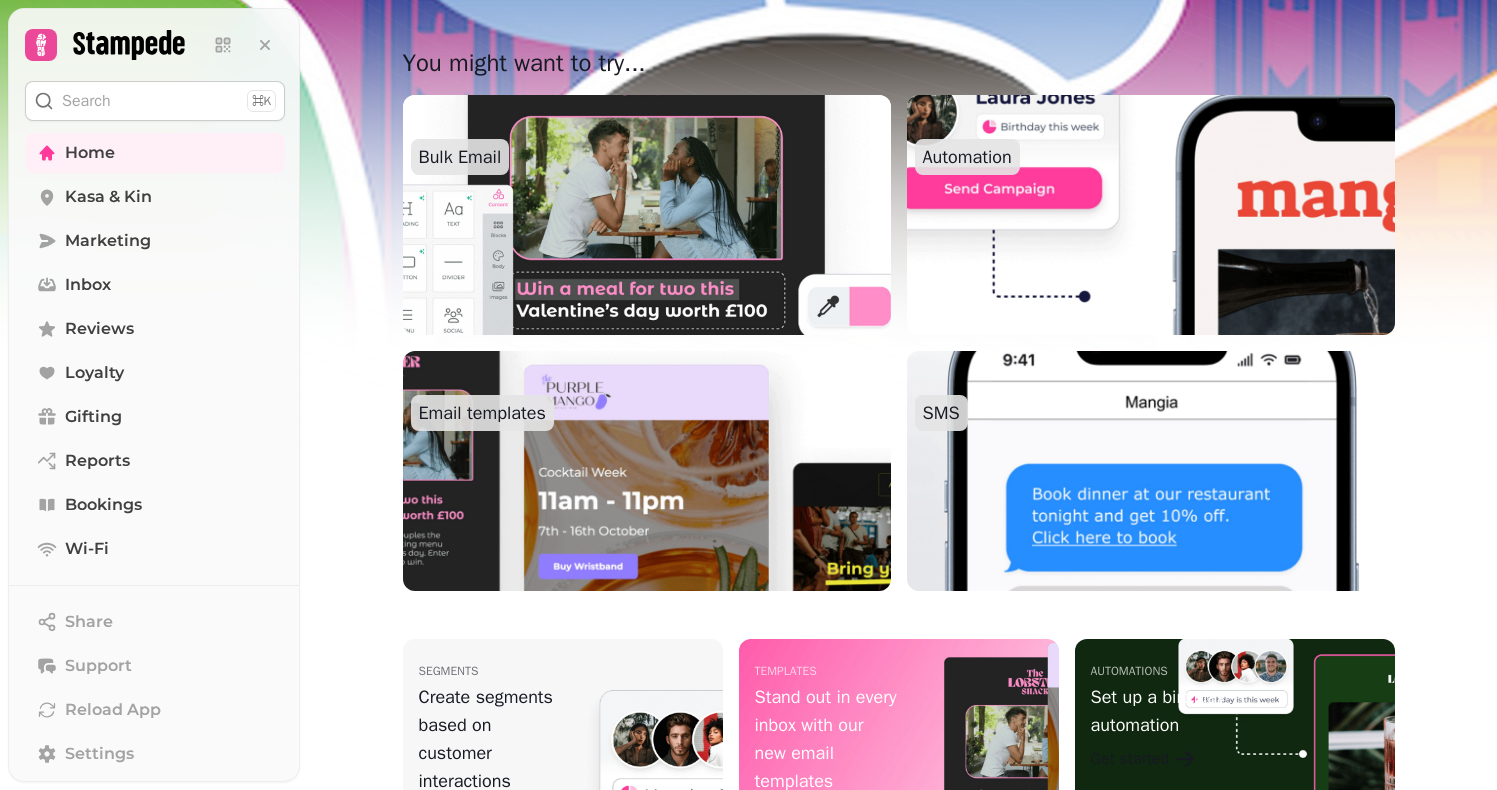 click at bounding box center [646, 215] 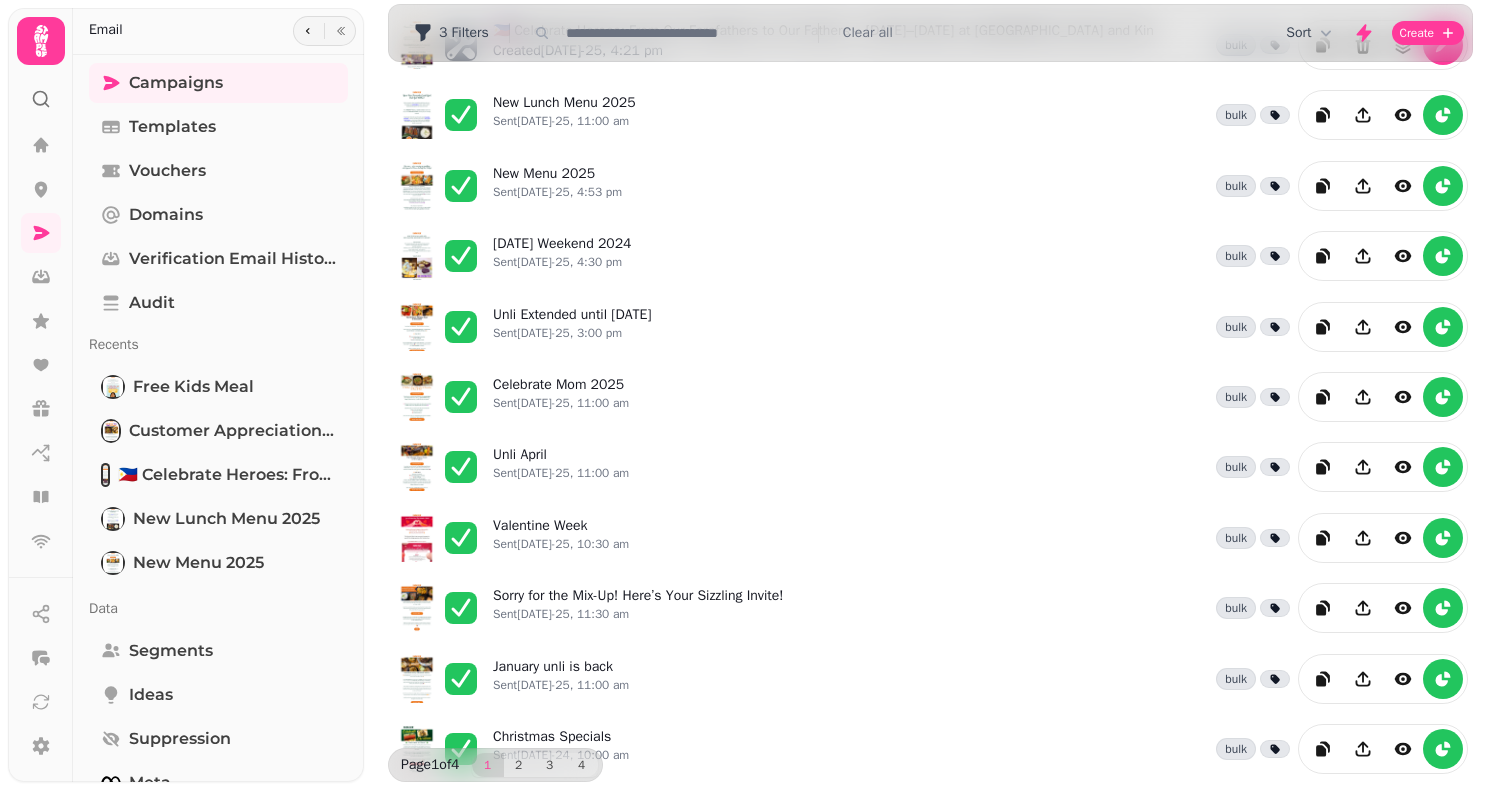scroll, scrollTop: 0, scrollLeft: 0, axis: both 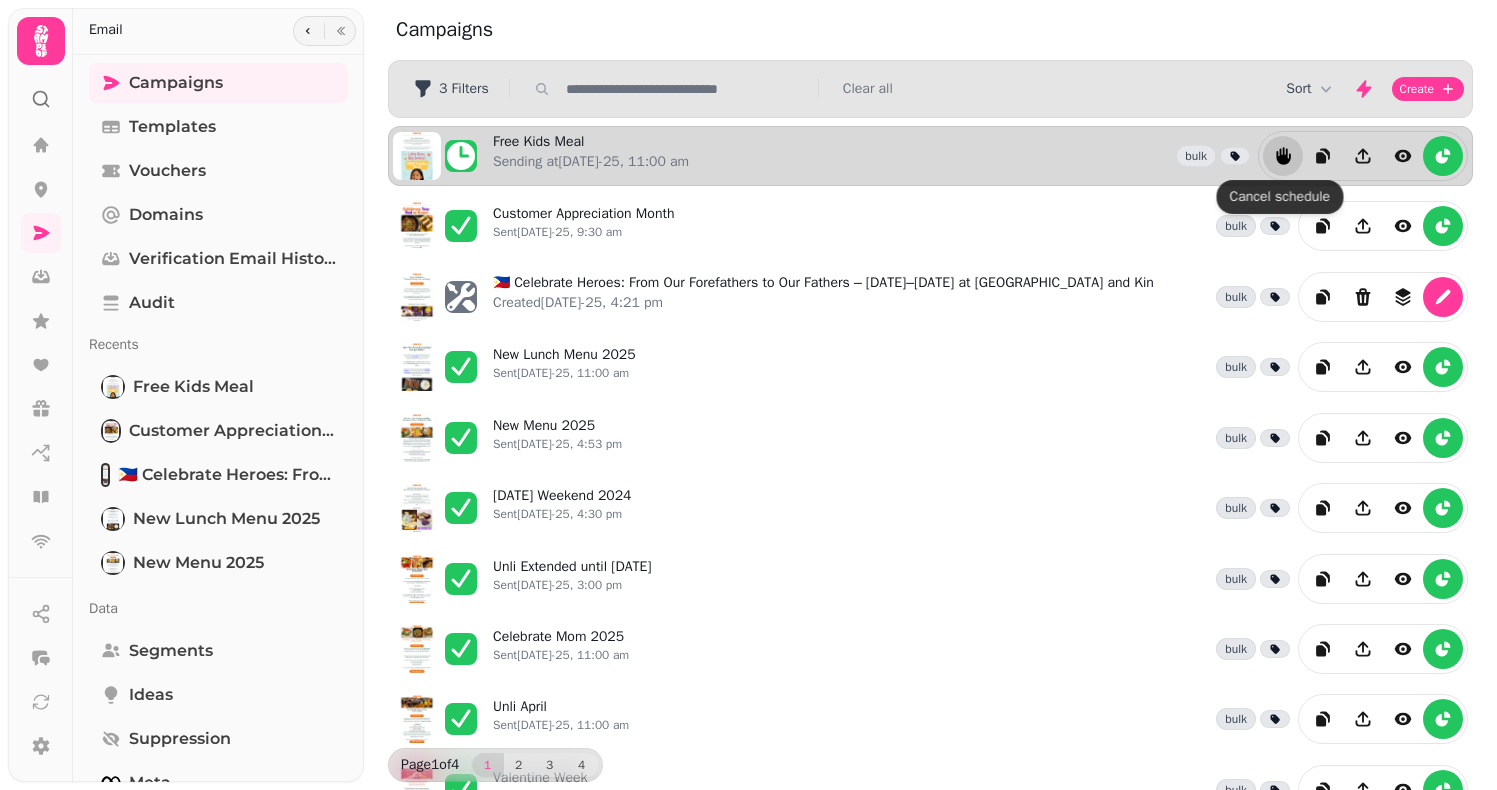 click 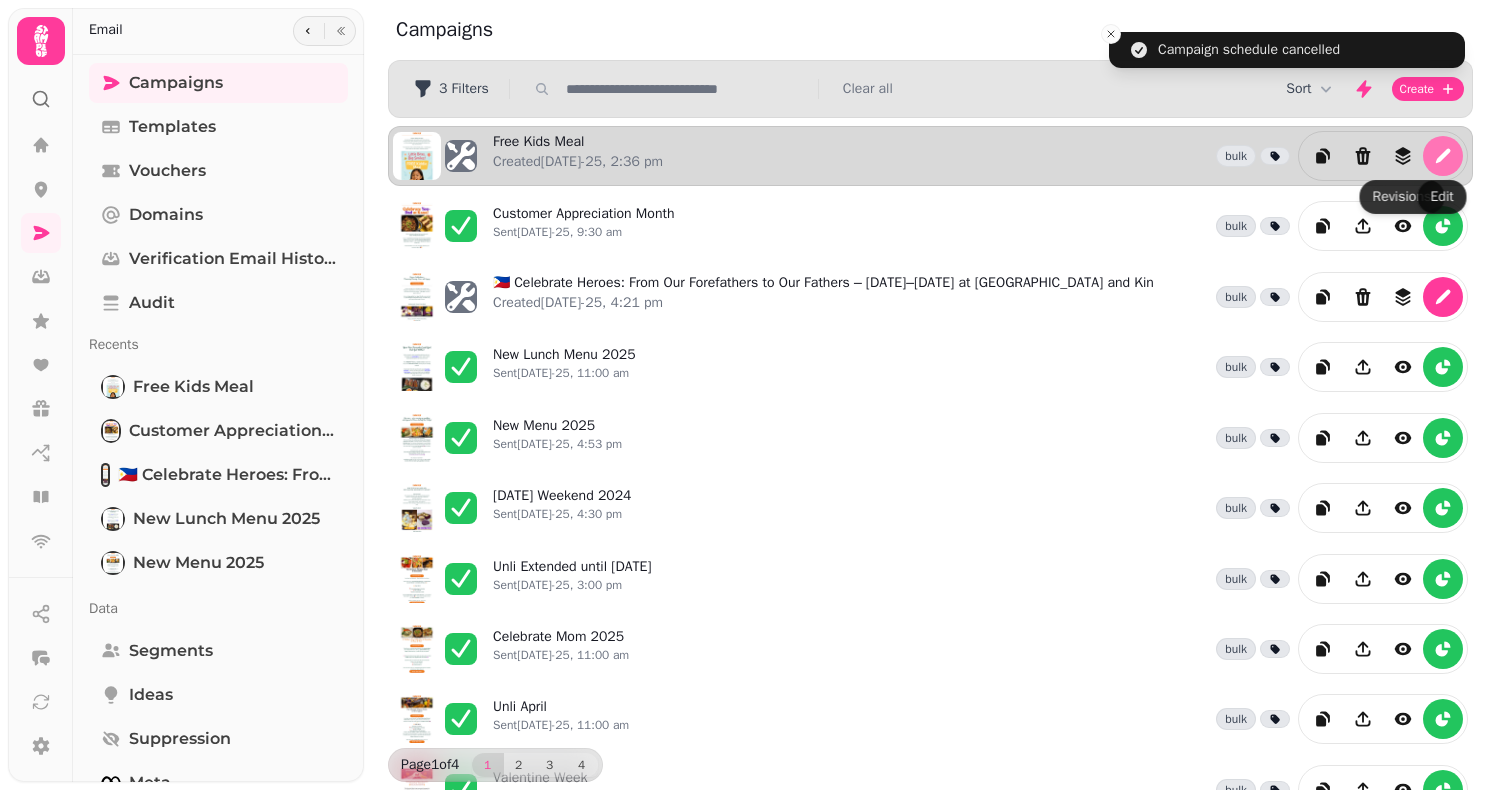 click 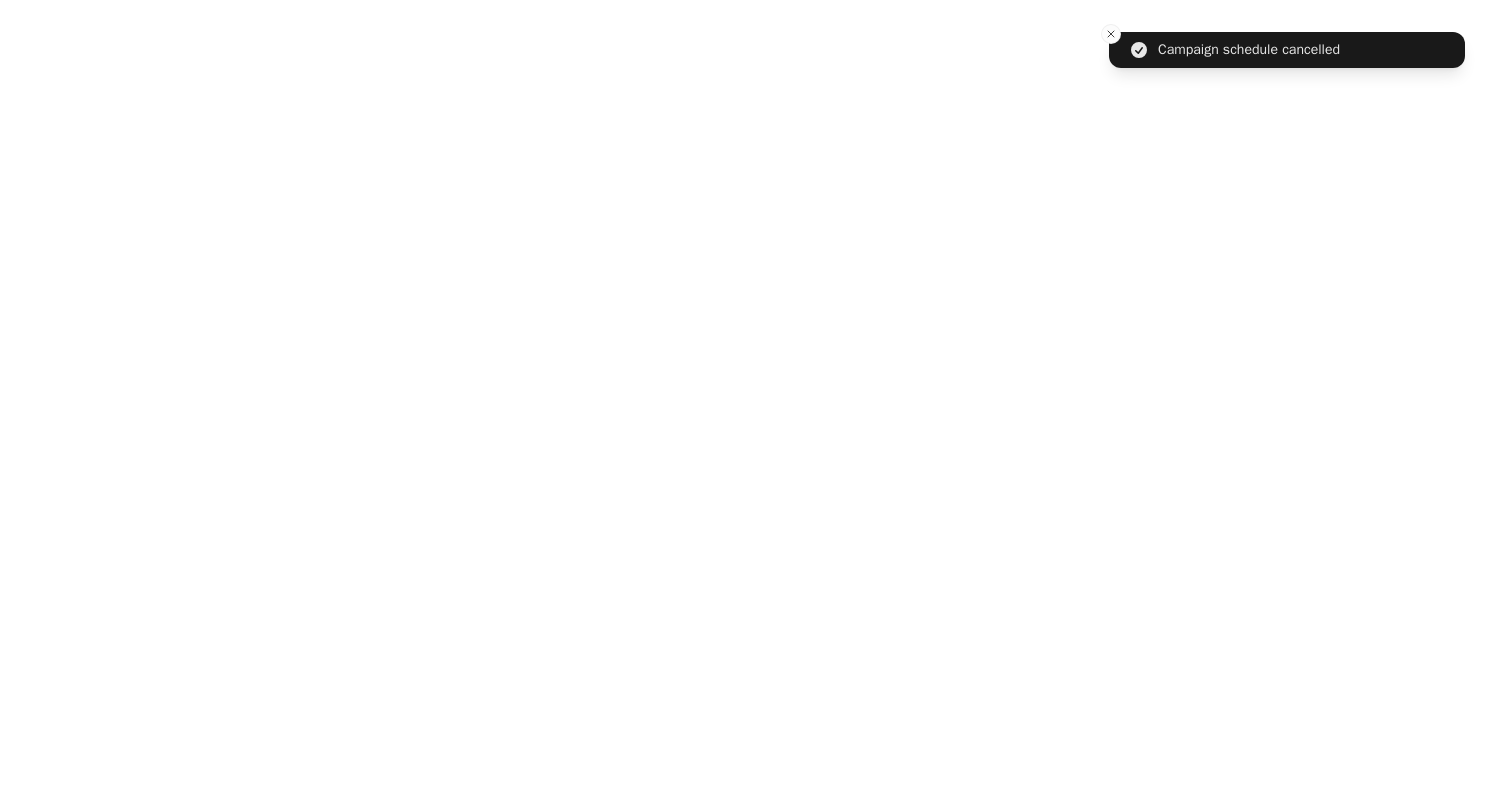 select on "**********" 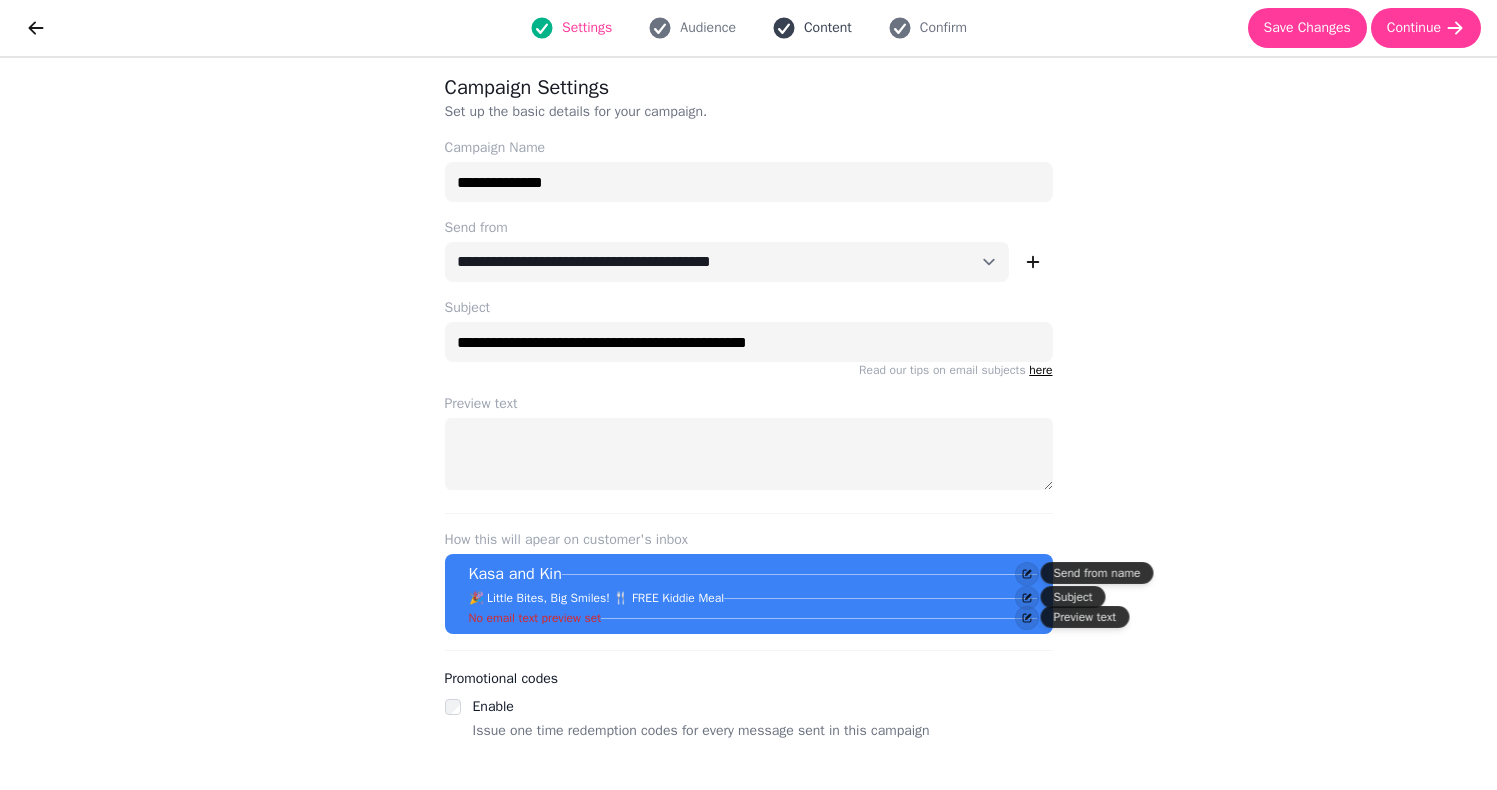click on "Content" at bounding box center [828, 28] 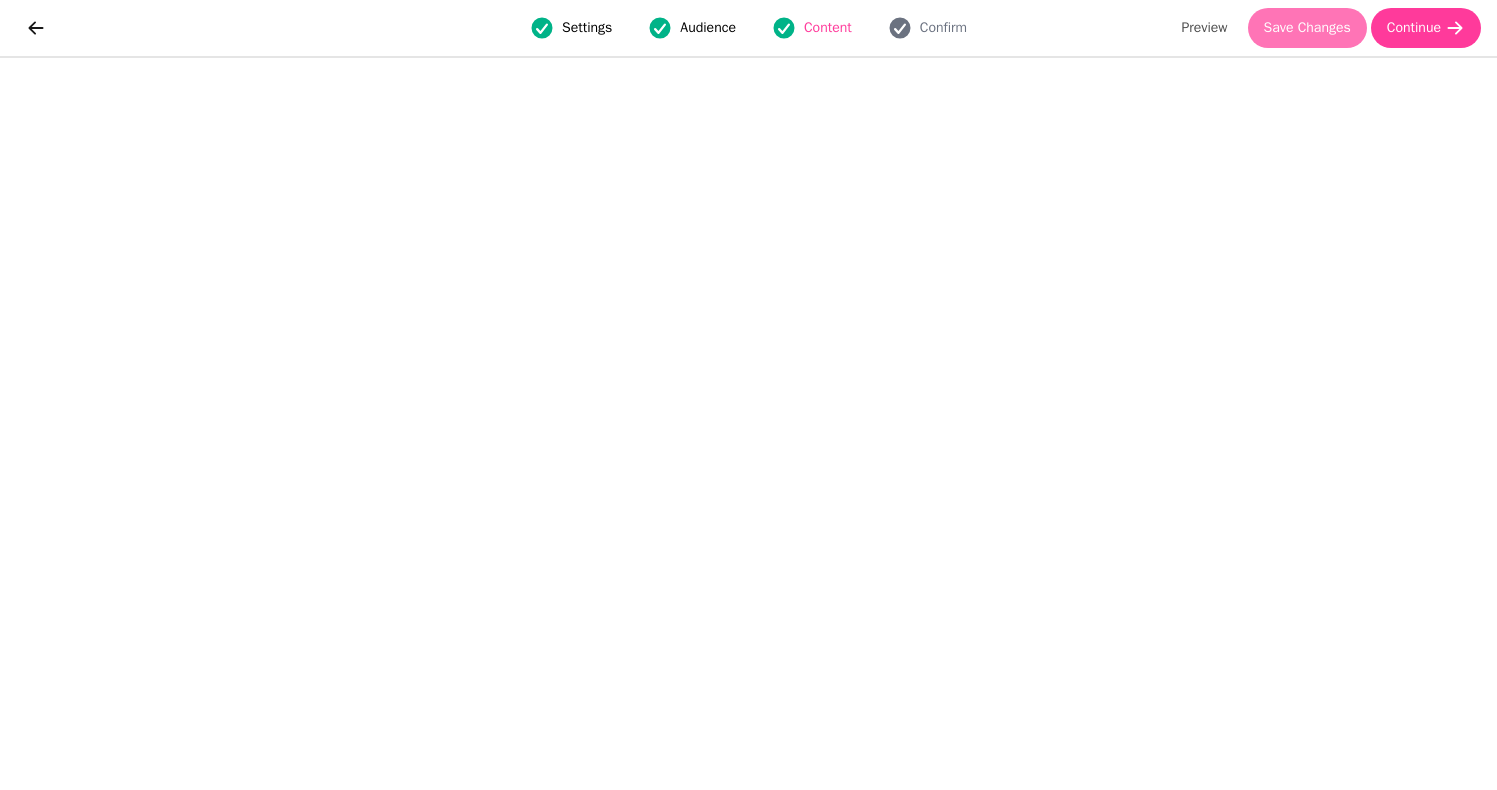 click on "Save Changes" at bounding box center (1307, 28) 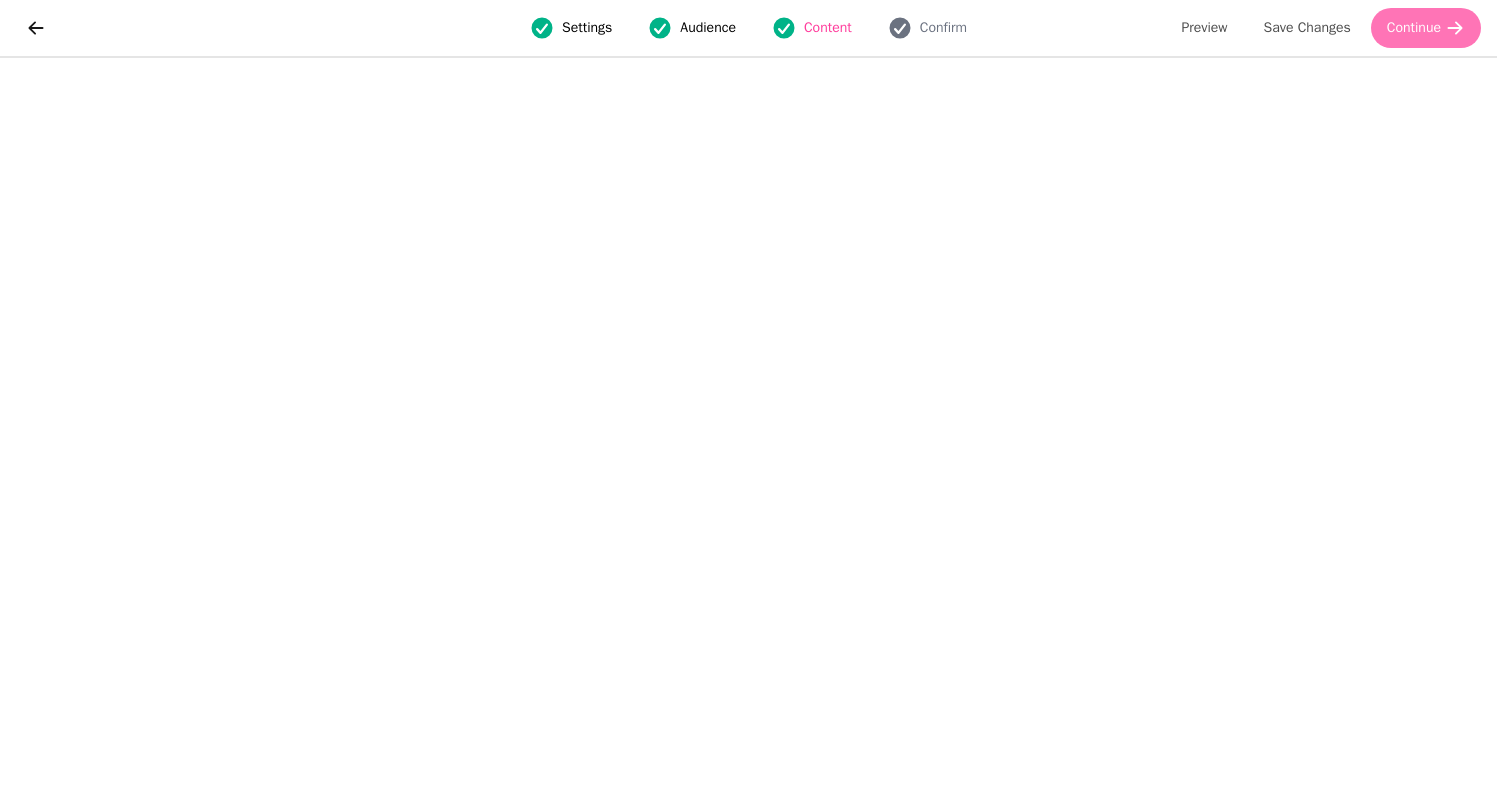 click on "Continue" at bounding box center [1414, 28] 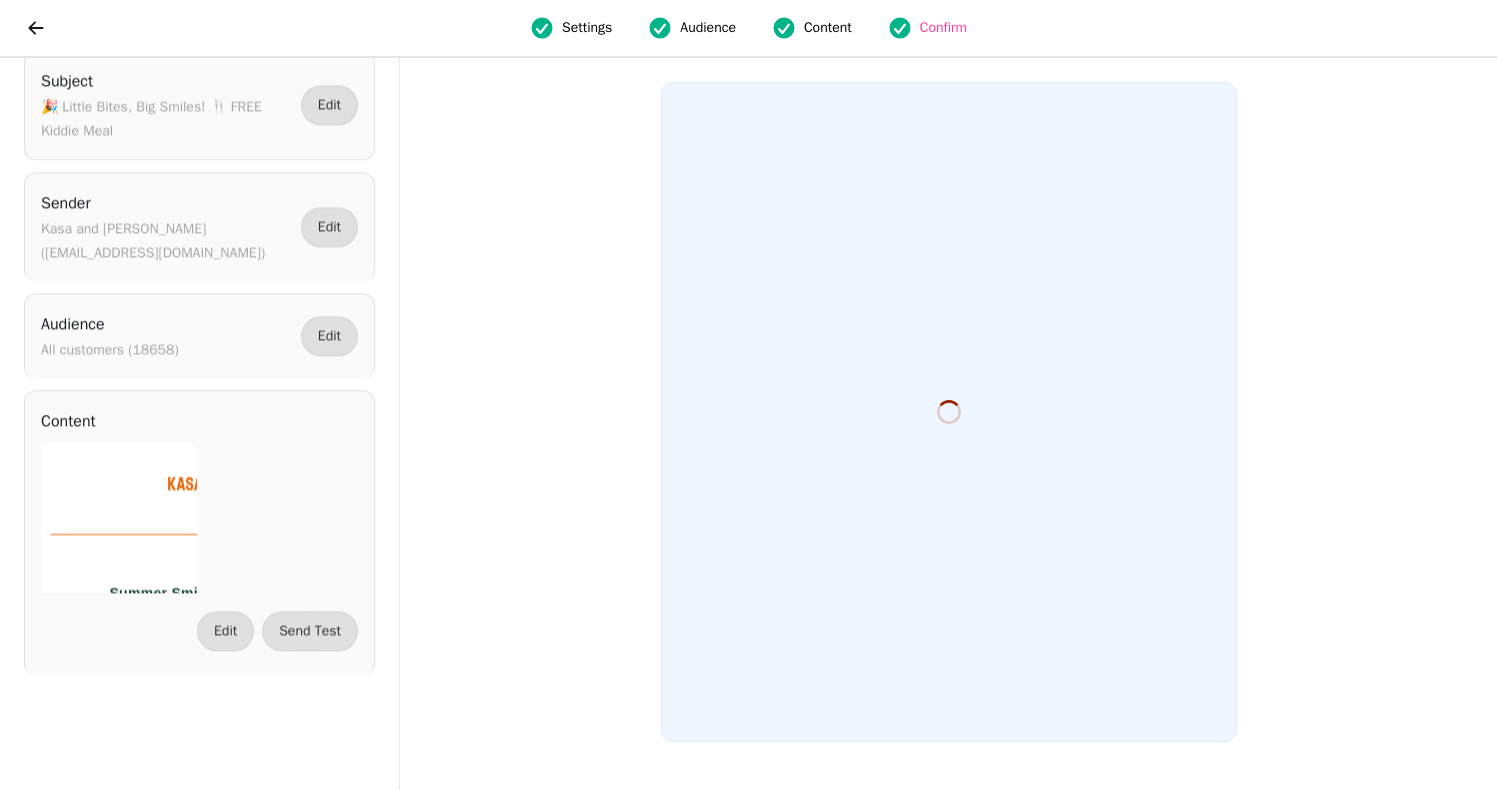 scroll, scrollTop: 0, scrollLeft: 0, axis: both 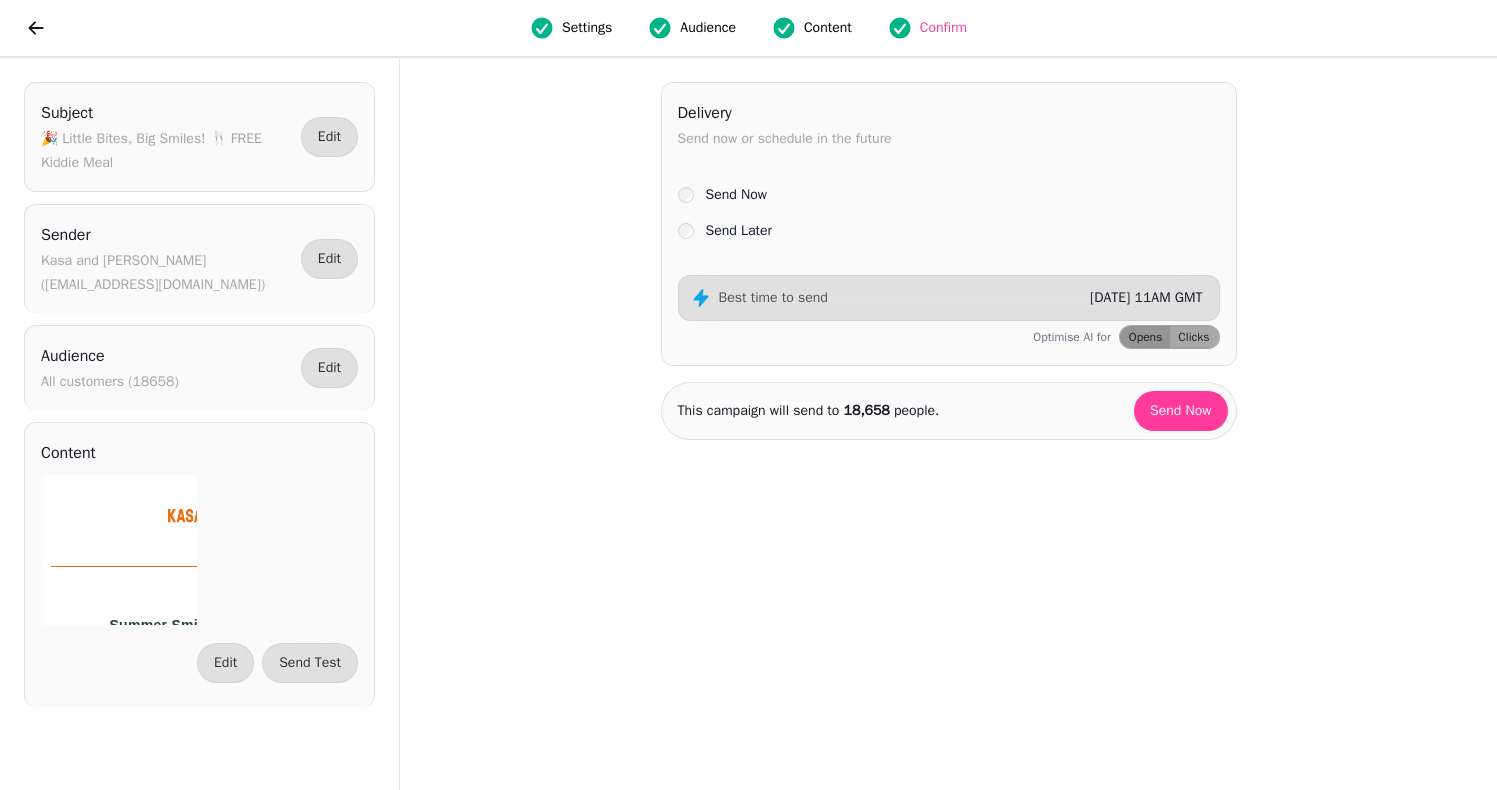 click on "Send Later" at bounding box center (739, 231) 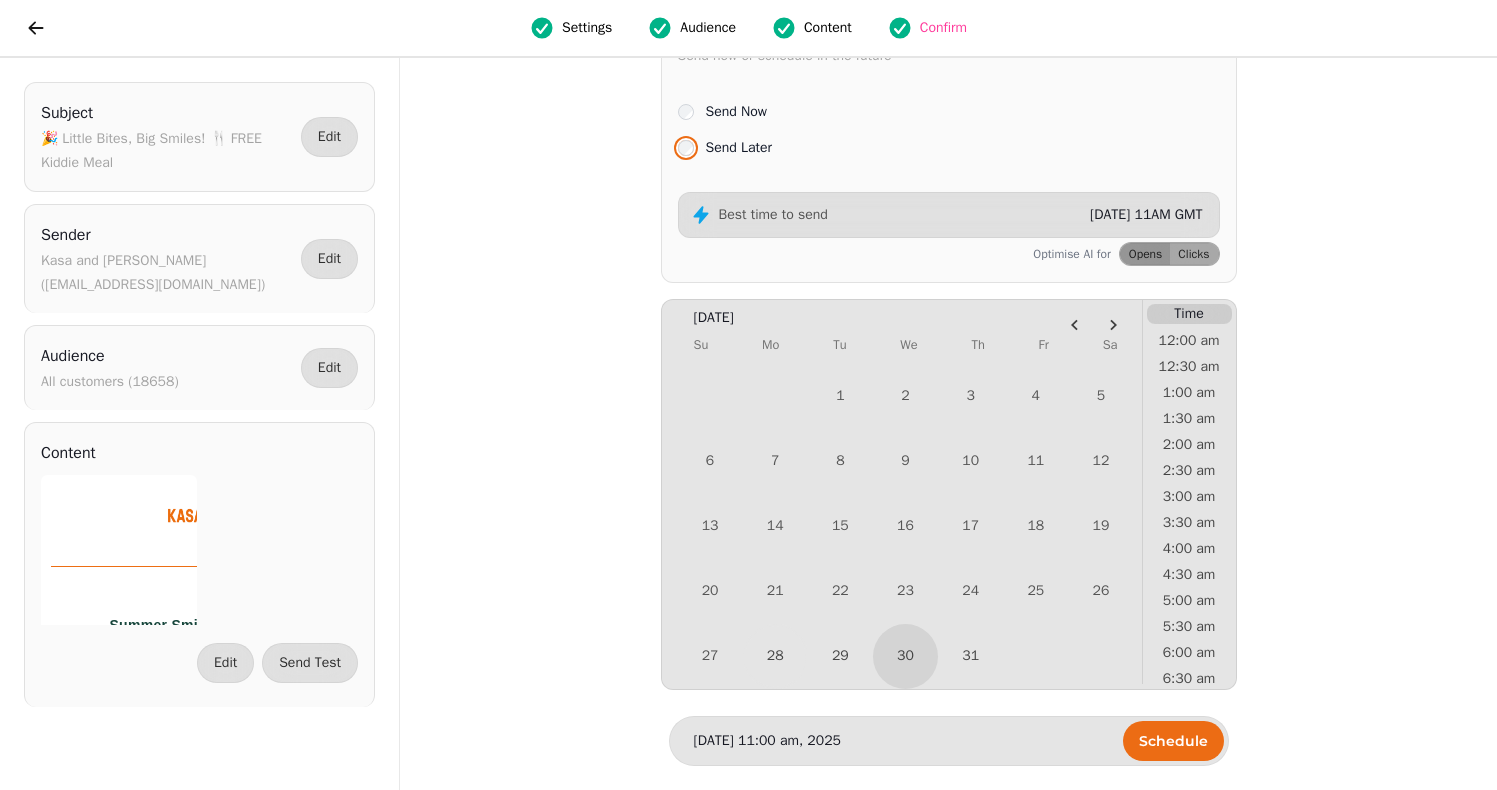 scroll, scrollTop: 92, scrollLeft: 0, axis: vertical 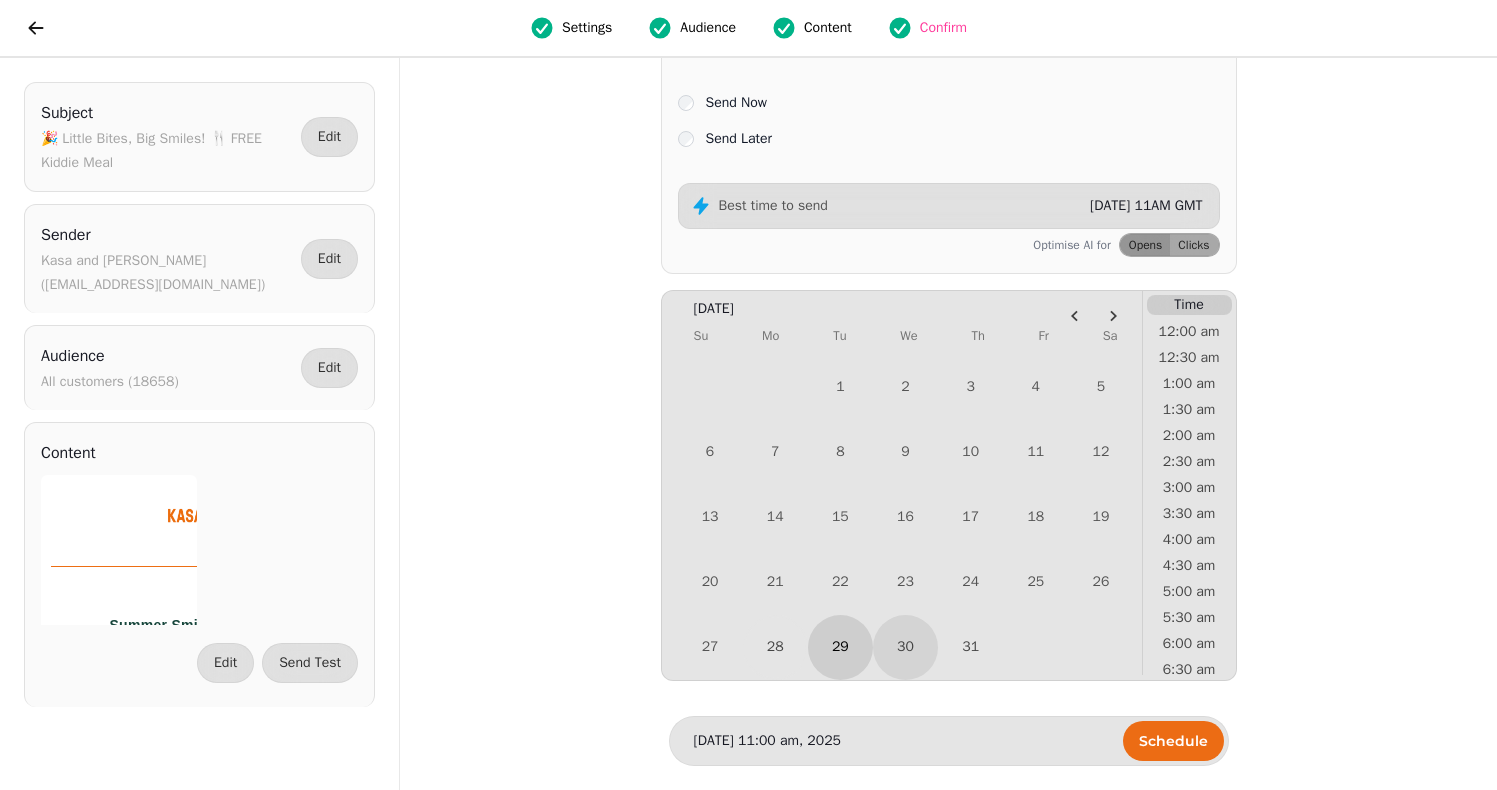 click on "29" at bounding box center (840, 647) 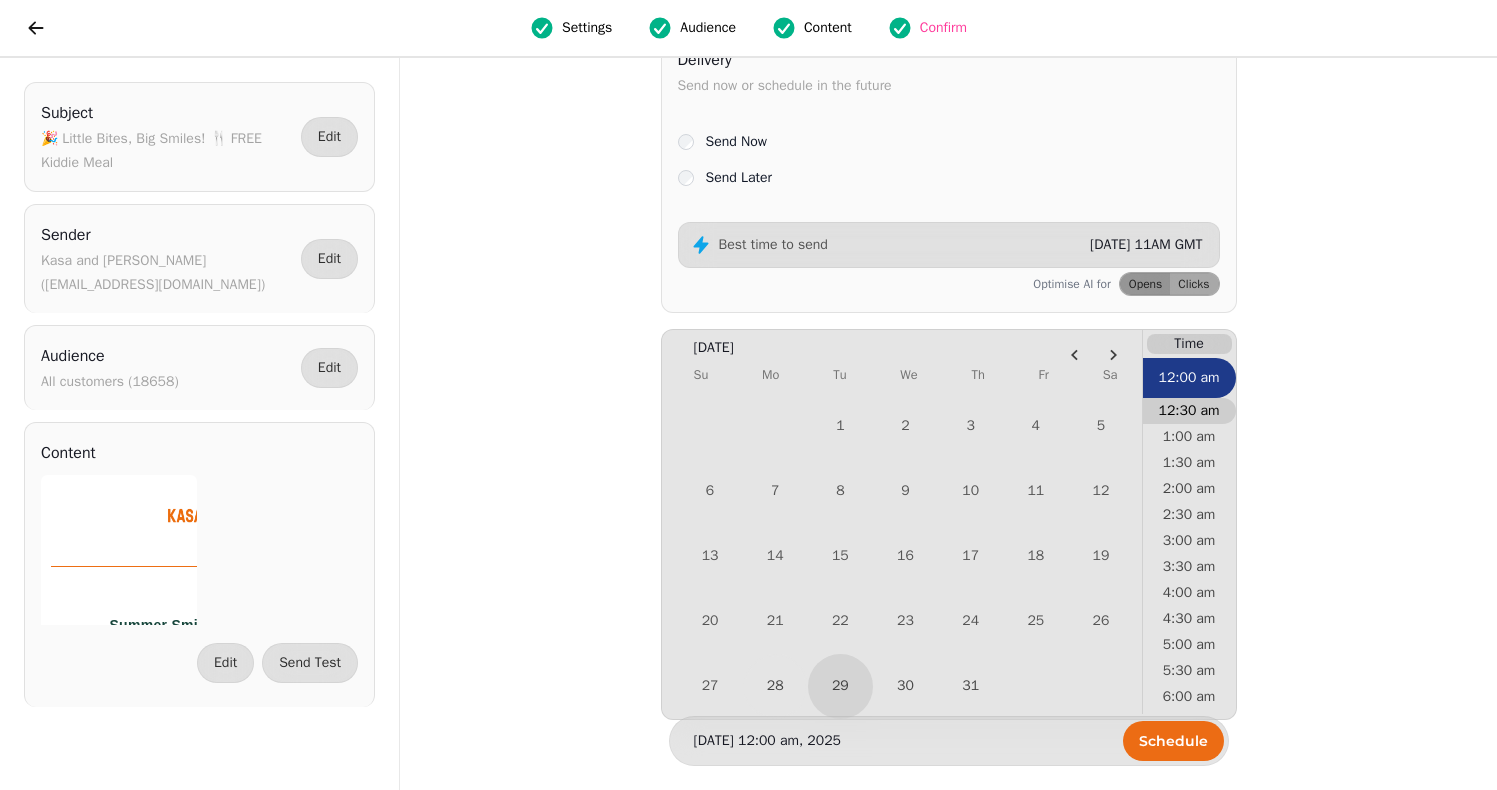scroll, scrollTop: 92, scrollLeft: 0, axis: vertical 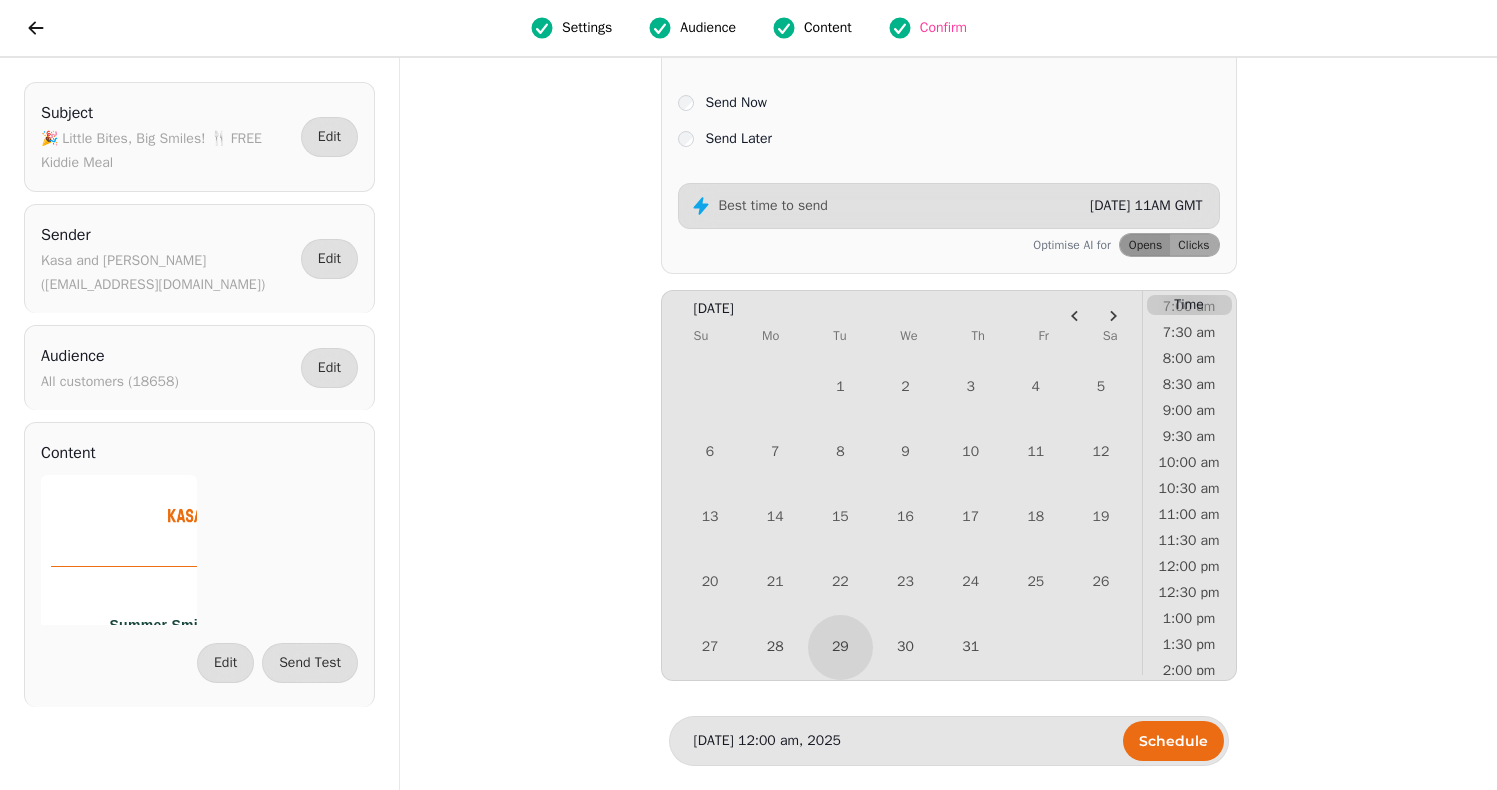 click on "11:00 am" at bounding box center [1189, 515] 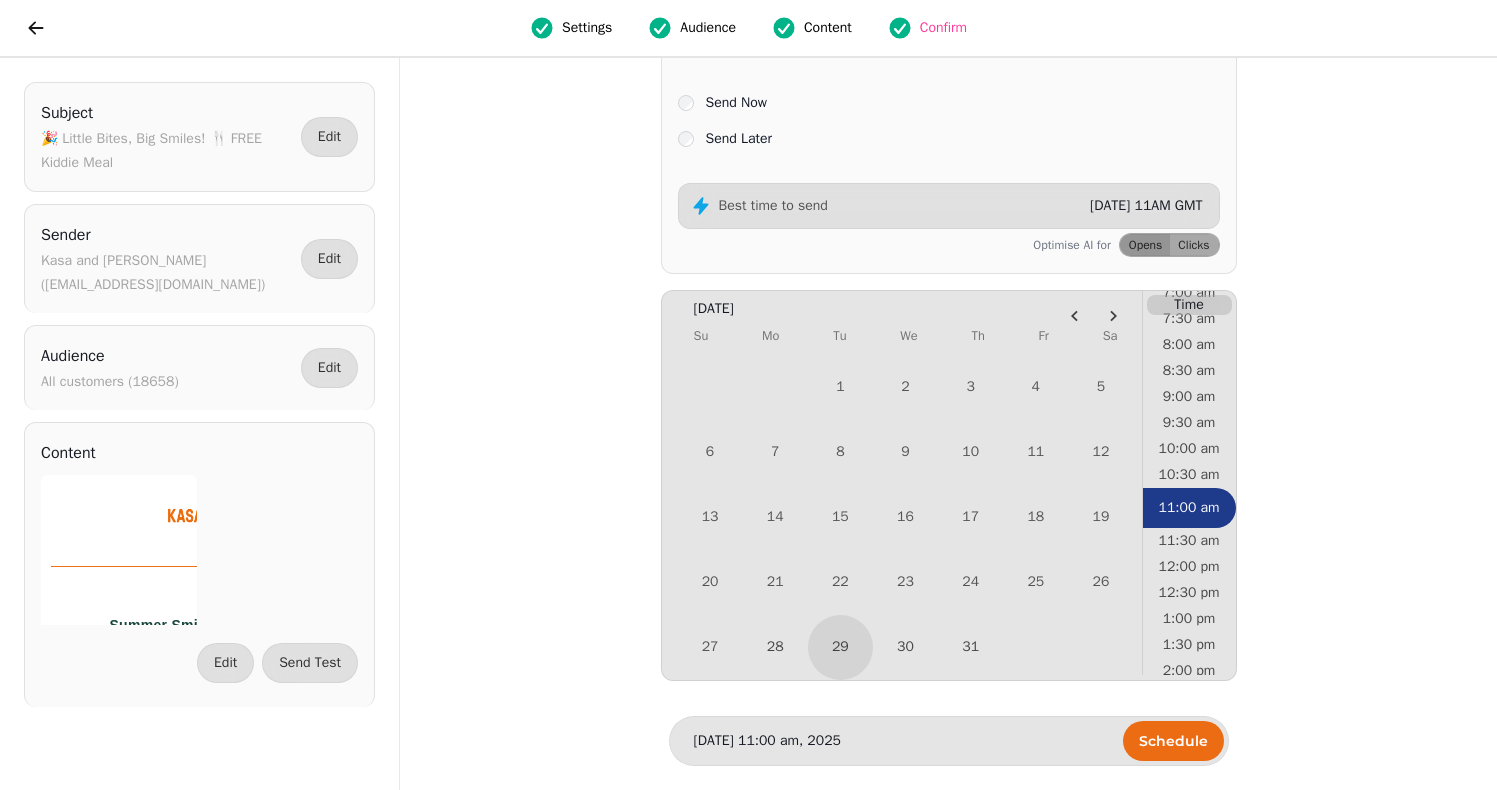 scroll, scrollTop: 389, scrollLeft: 0, axis: vertical 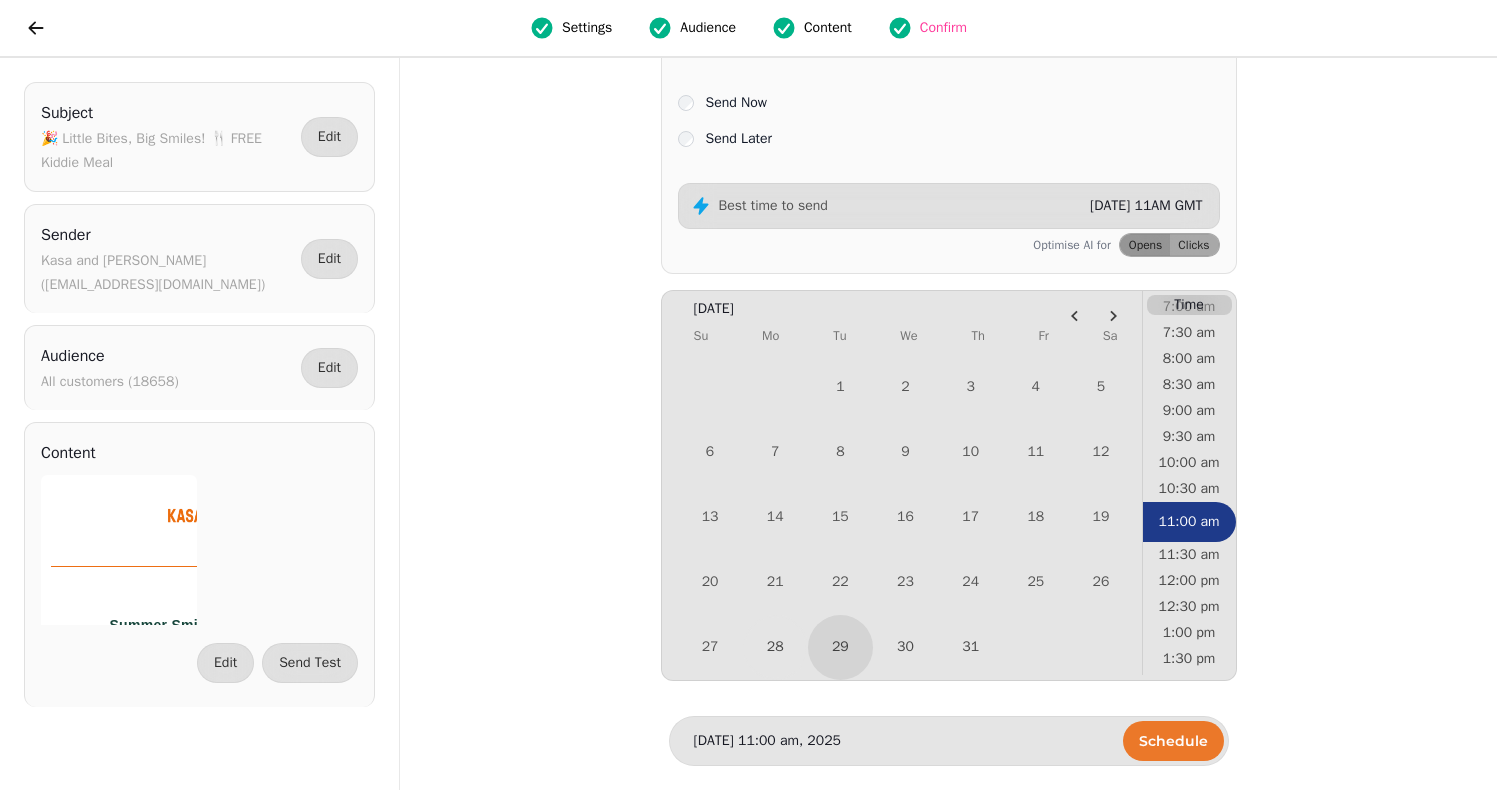 click on "Schedule" at bounding box center [1173, 741] 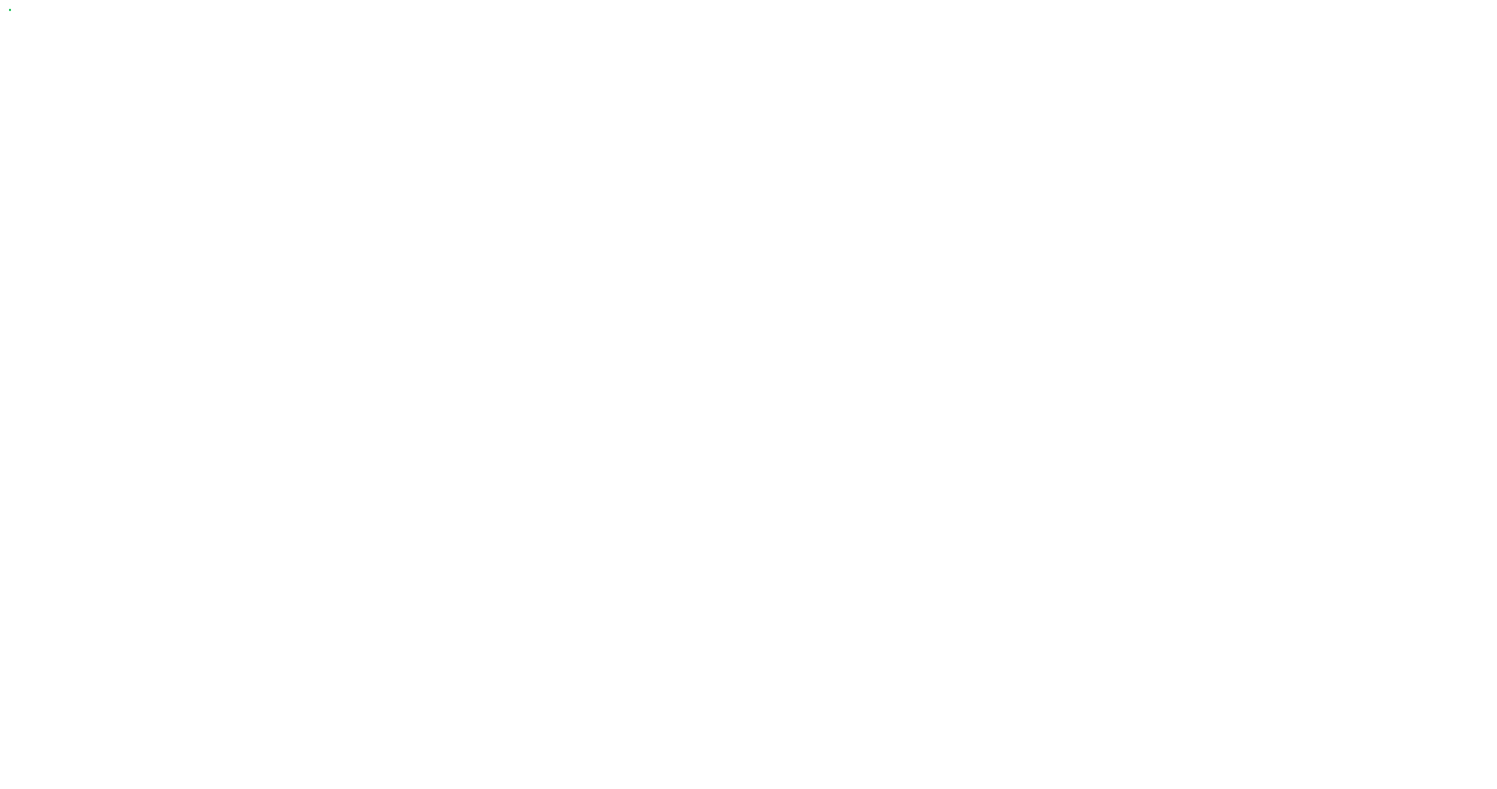 scroll, scrollTop: 0, scrollLeft: 0, axis: both 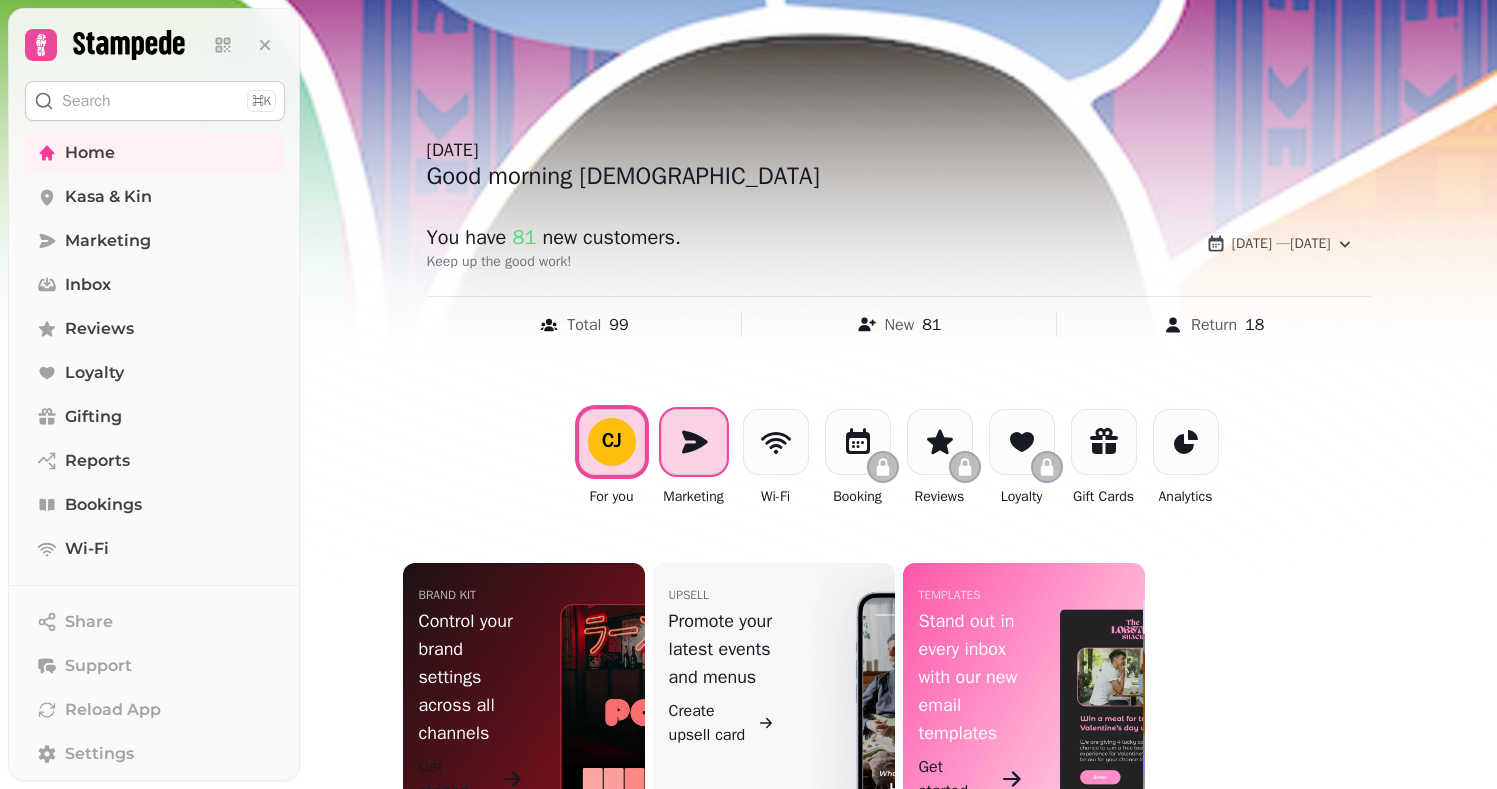 click 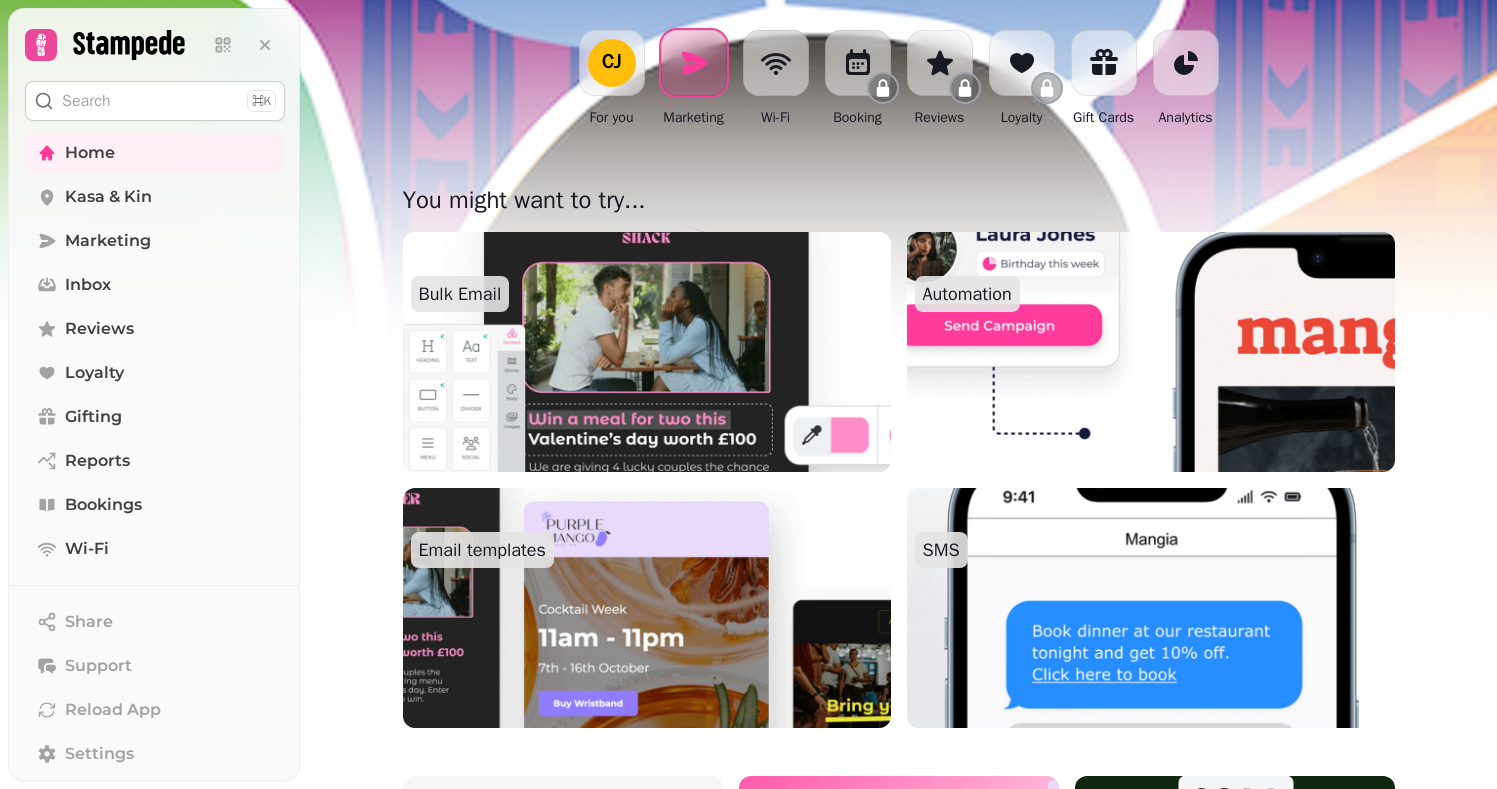 scroll, scrollTop: 432, scrollLeft: 0, axis: vertical 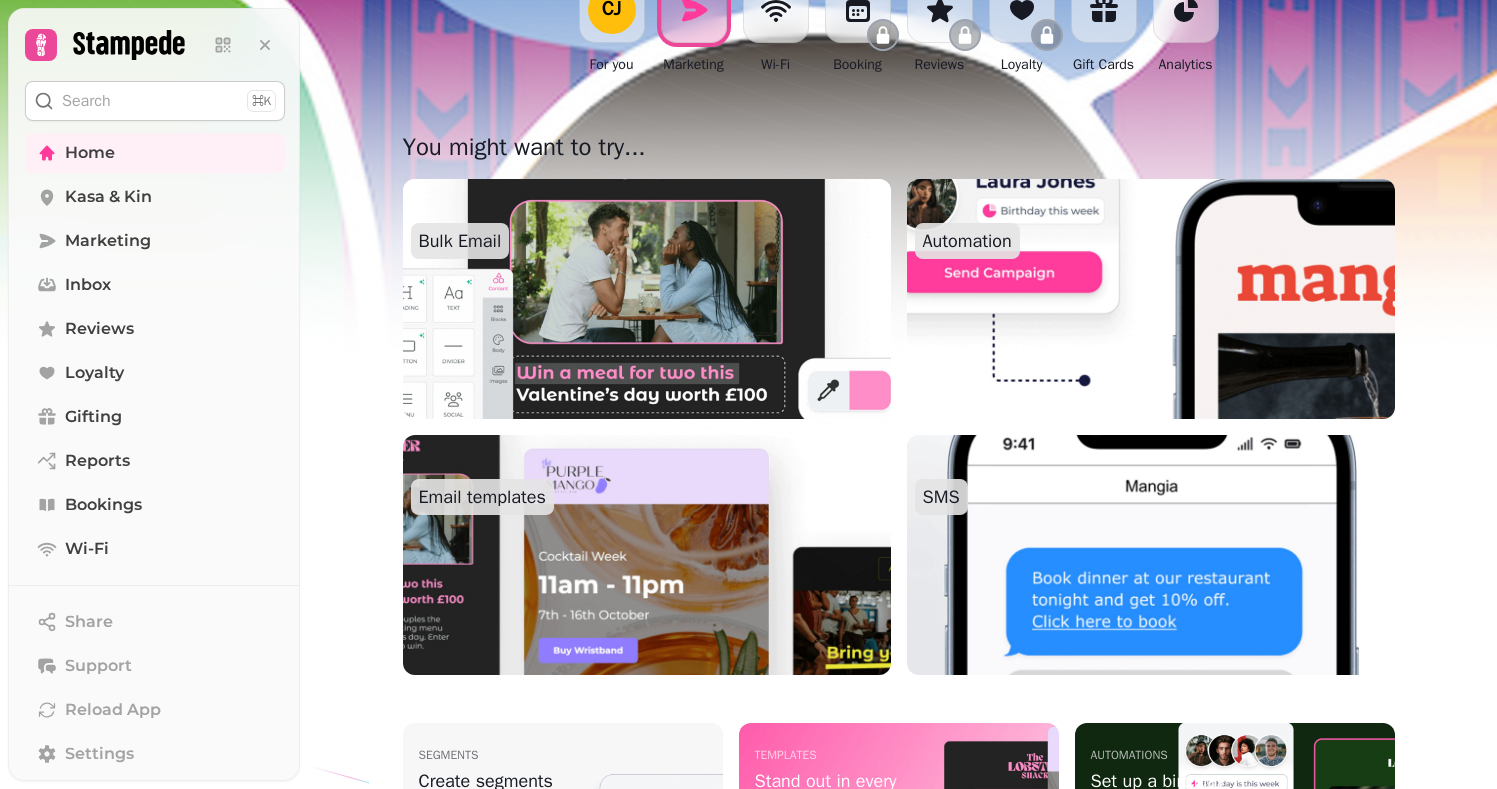 click at bounding box center [646, 299] 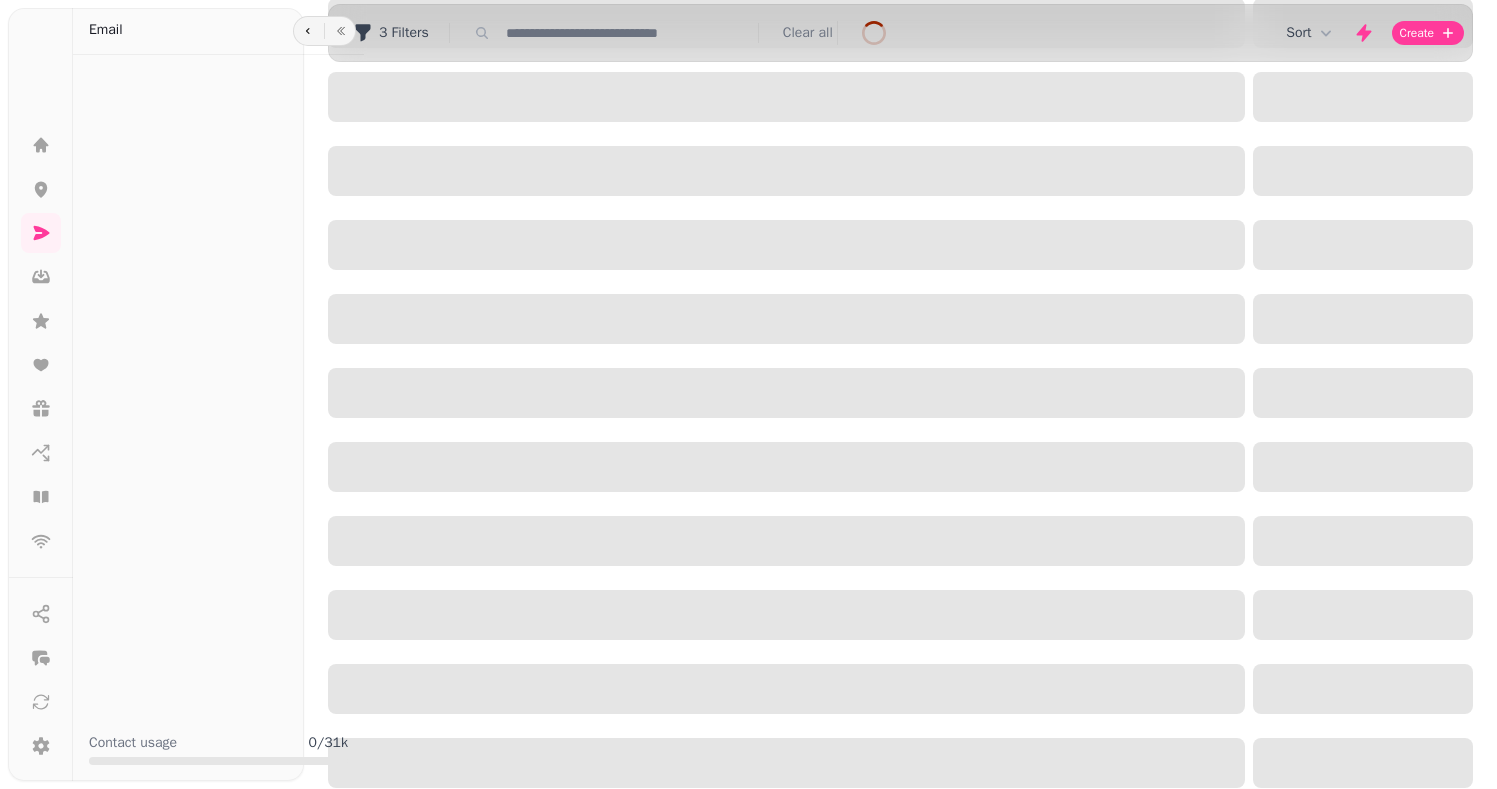 scroll, scrollTop: 0, scrollLeft: 0, axis: both 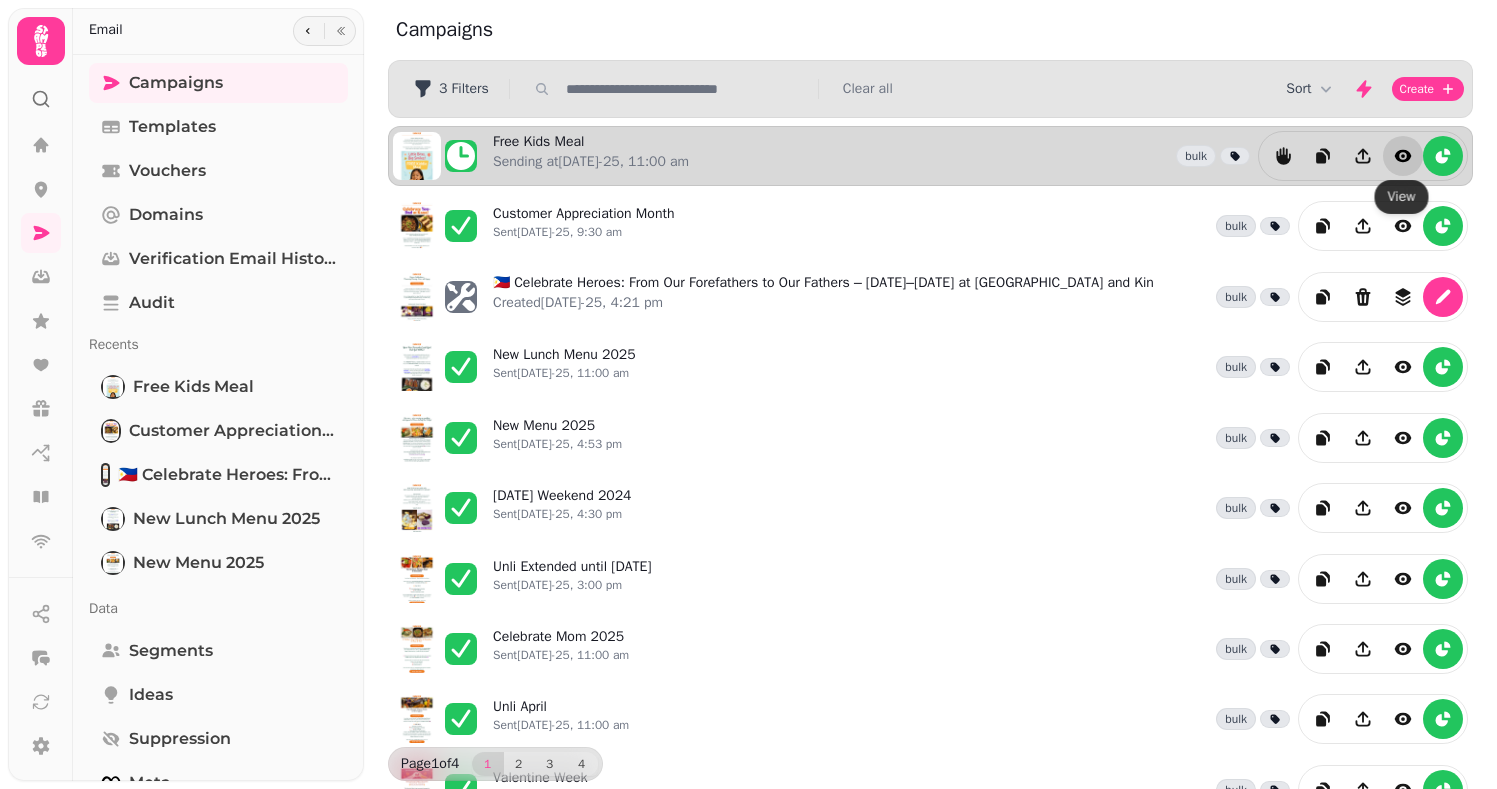 click 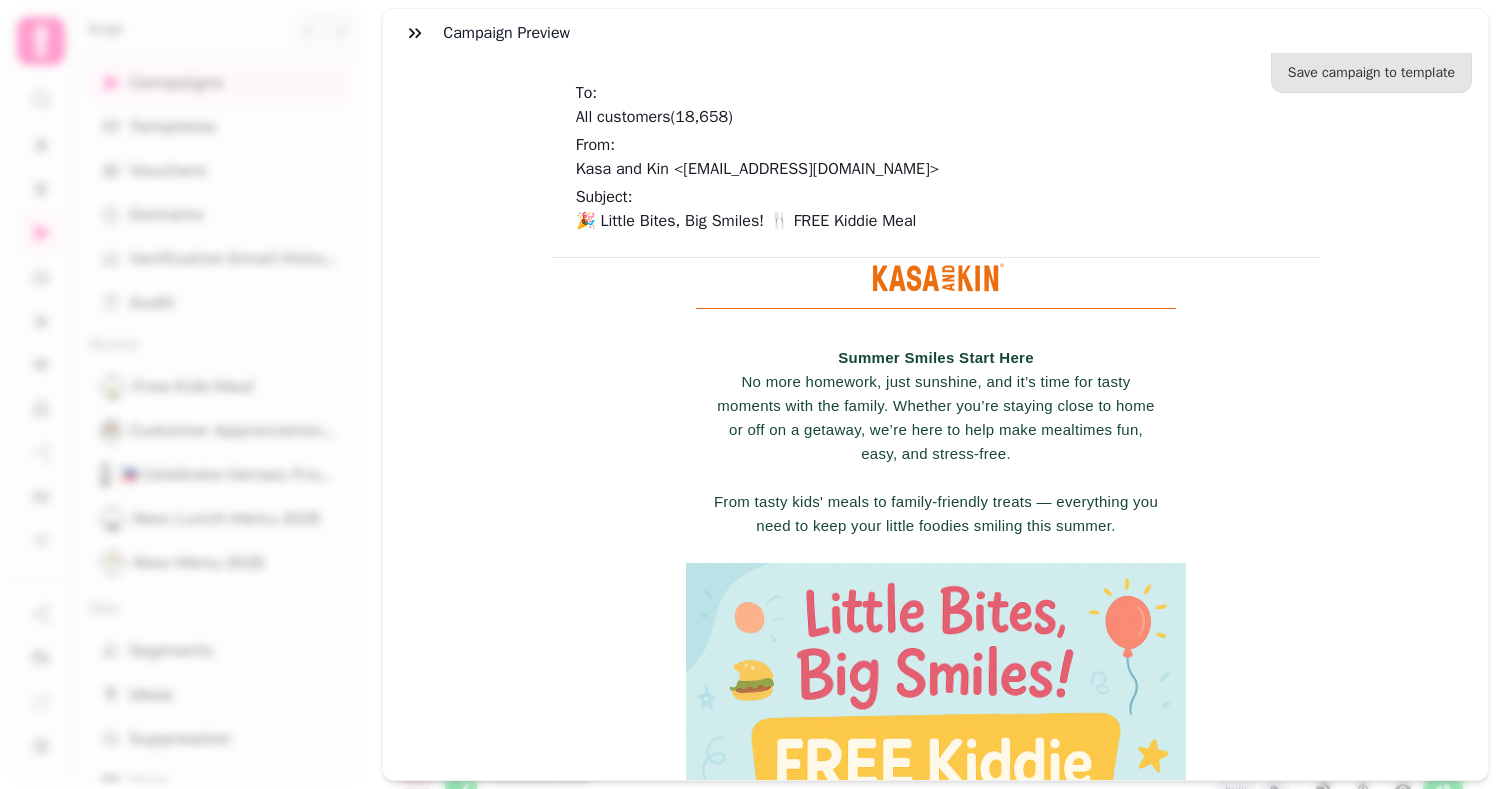 scroll, scrollTop: 0, scrollLeft: 0, axis: both 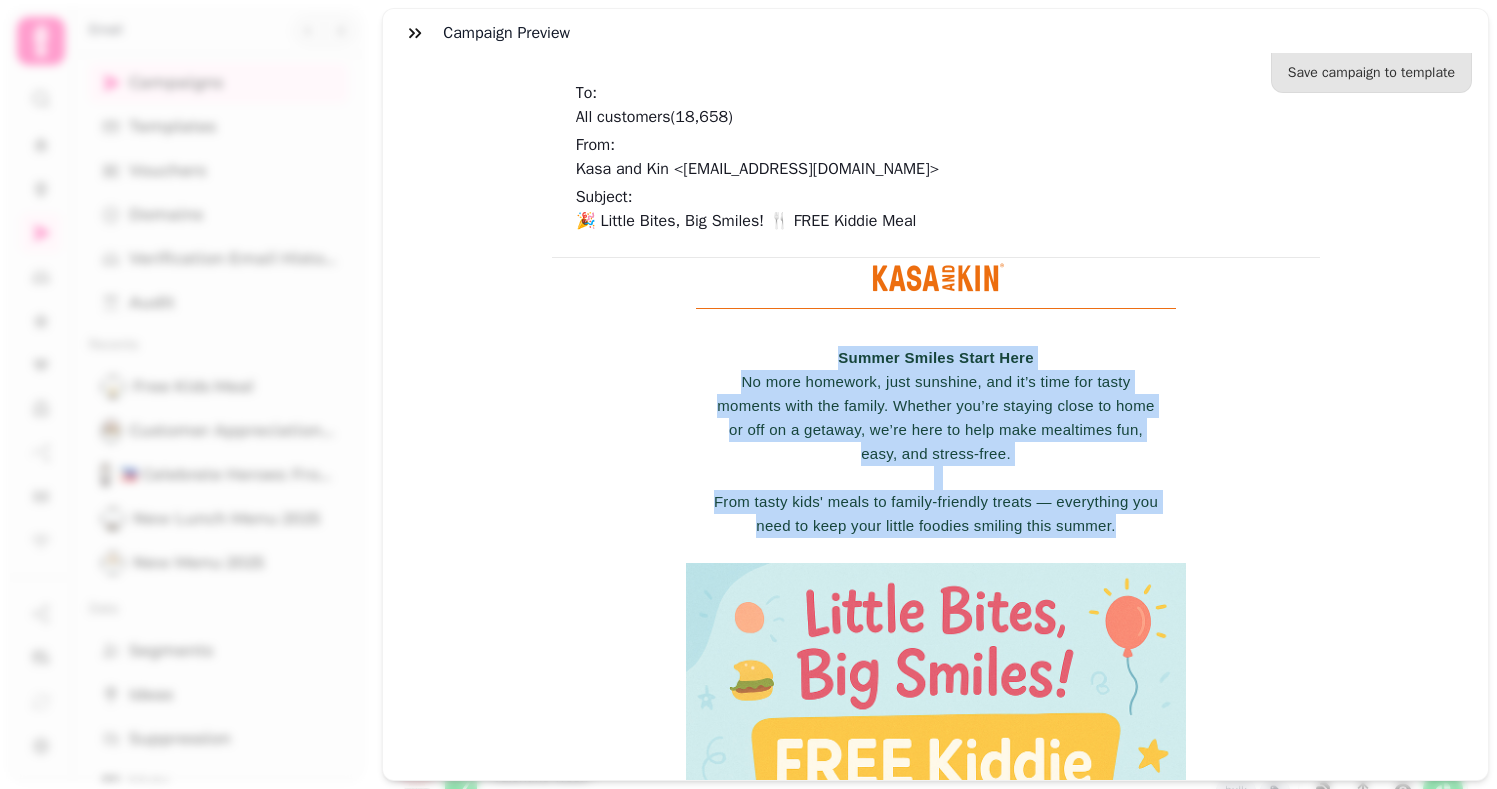 drag, startPoint x: 832, startPoint y: 353, endPoint x: 1124, endPoint y: 526, distance: 339.40094 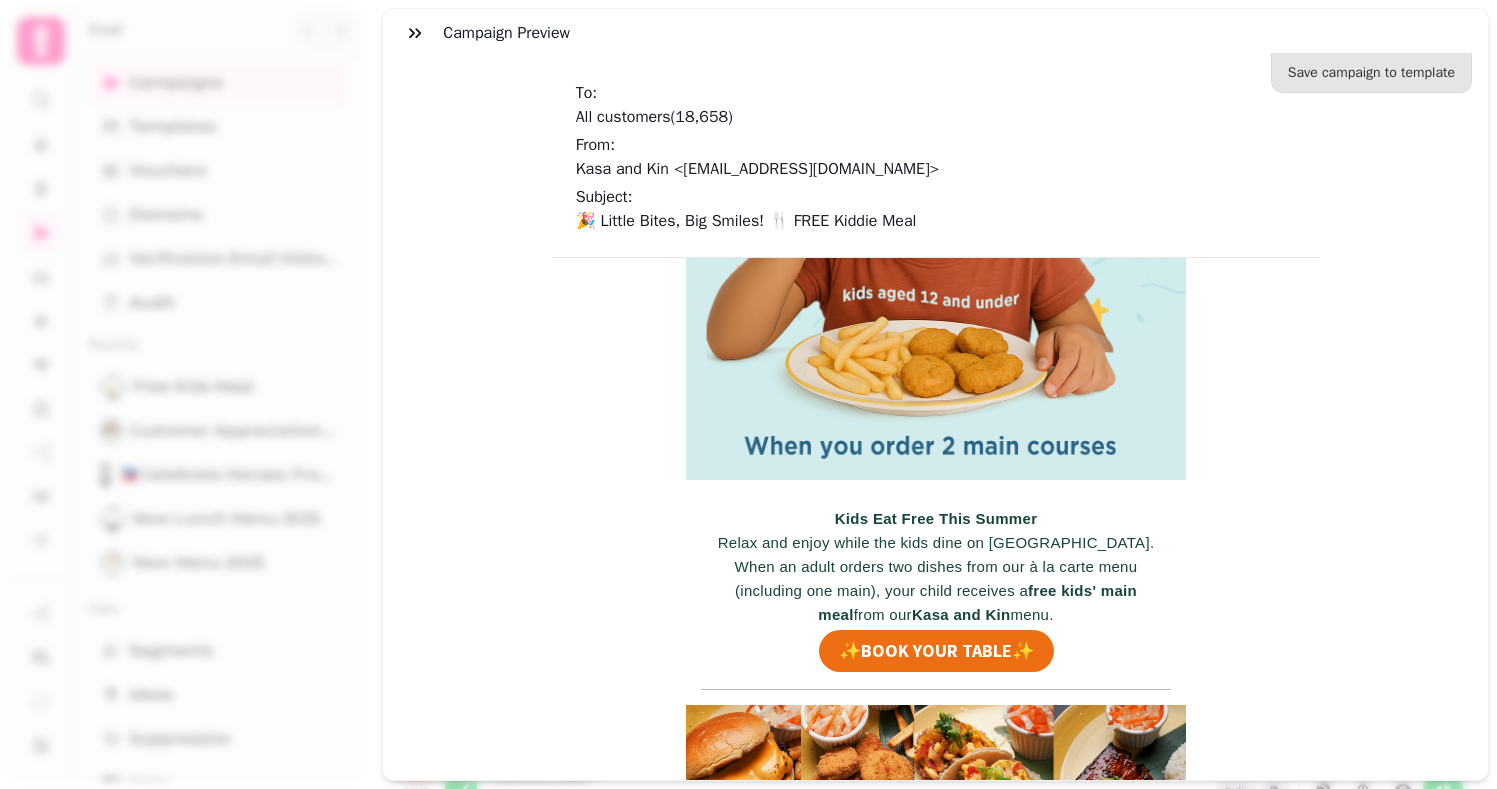 scroll, scrollTop: 992, scrollLeft: 0, axis: vertical 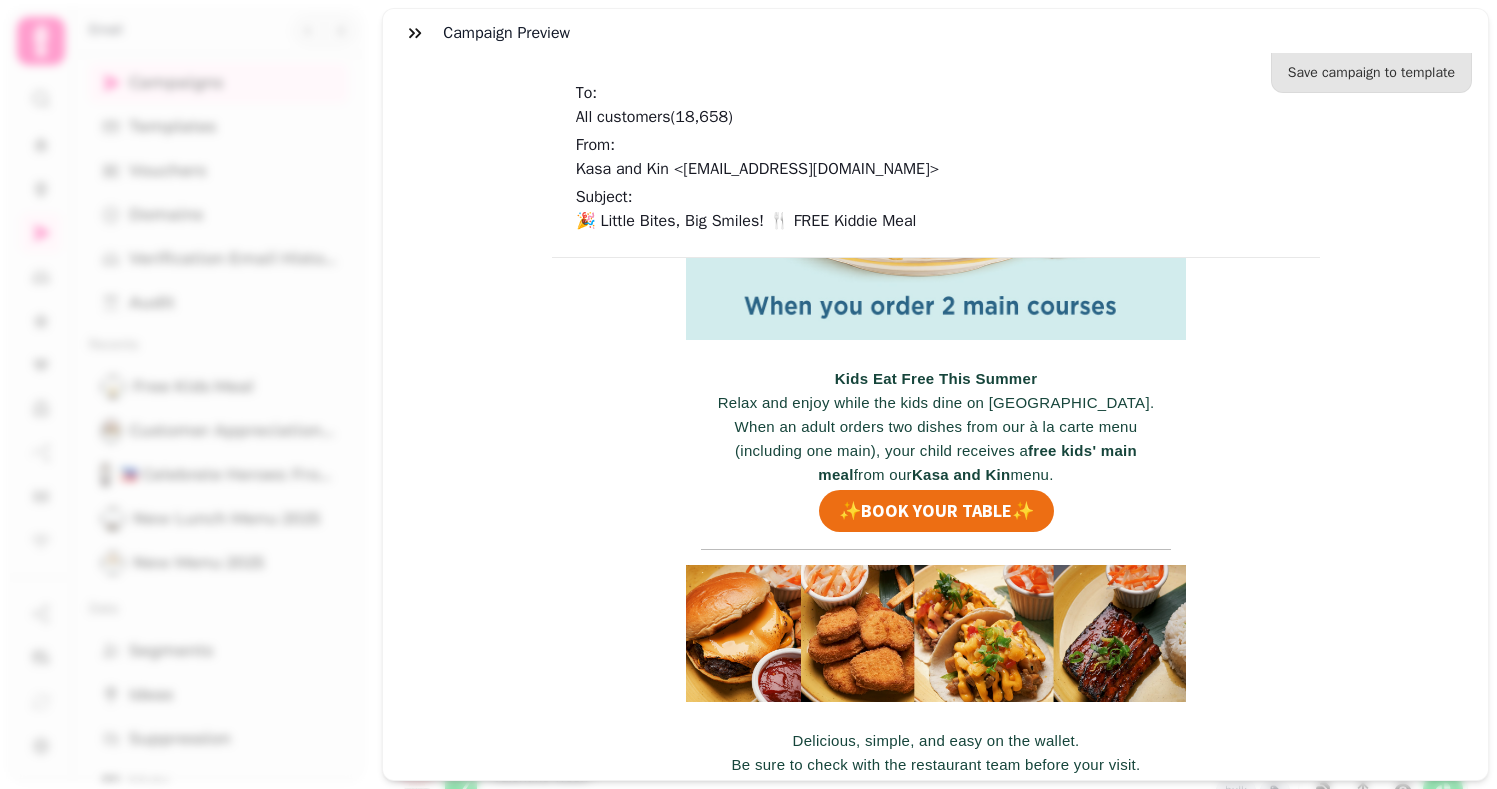 drag, startPoint x: 820, startPoint y: 366, endPoint x: 1022, endPoint y: 485, distance: 234.44615 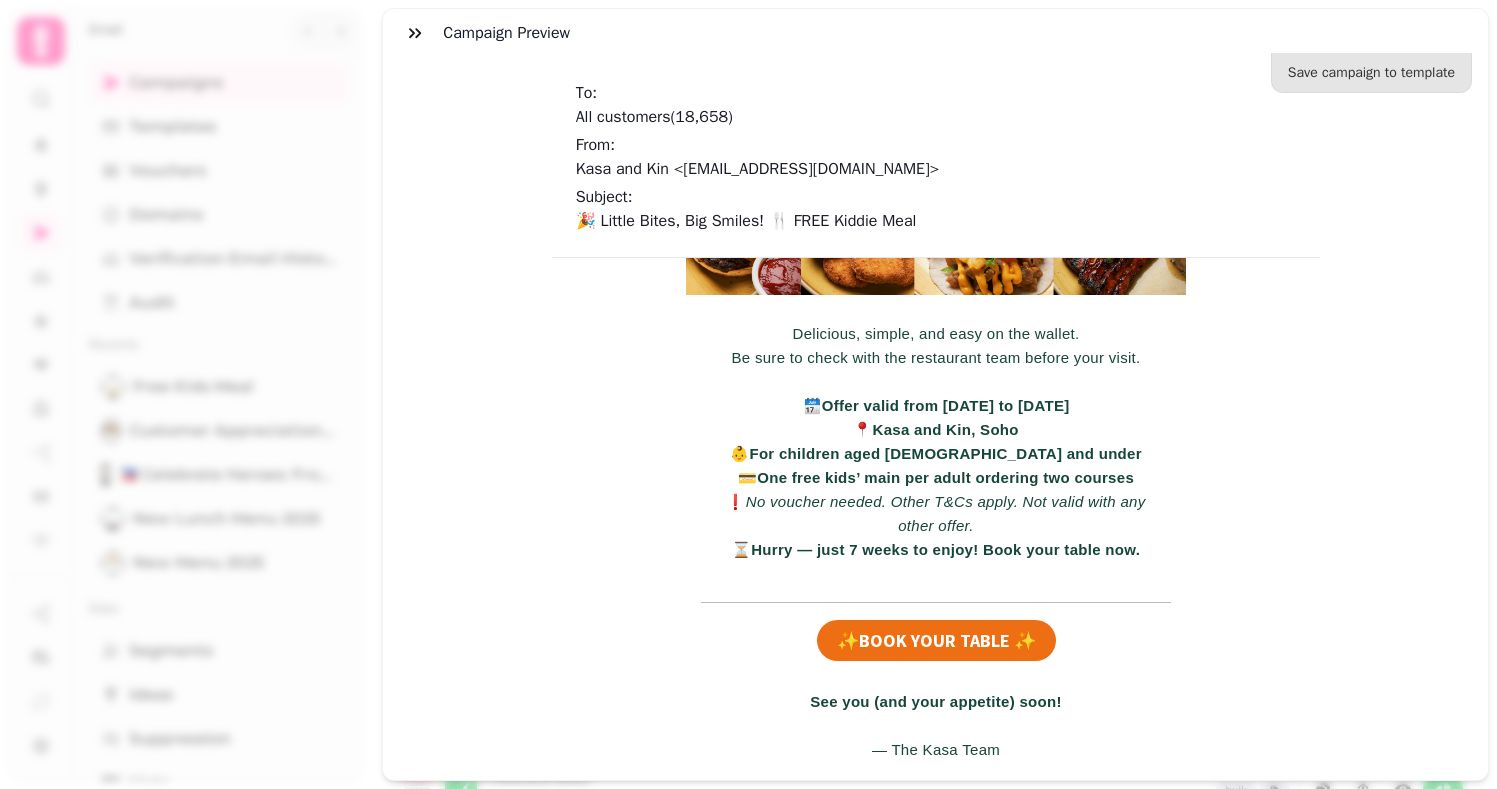 scroll, scrollTop: 1386, scrollLeft: 0, axis: vertical 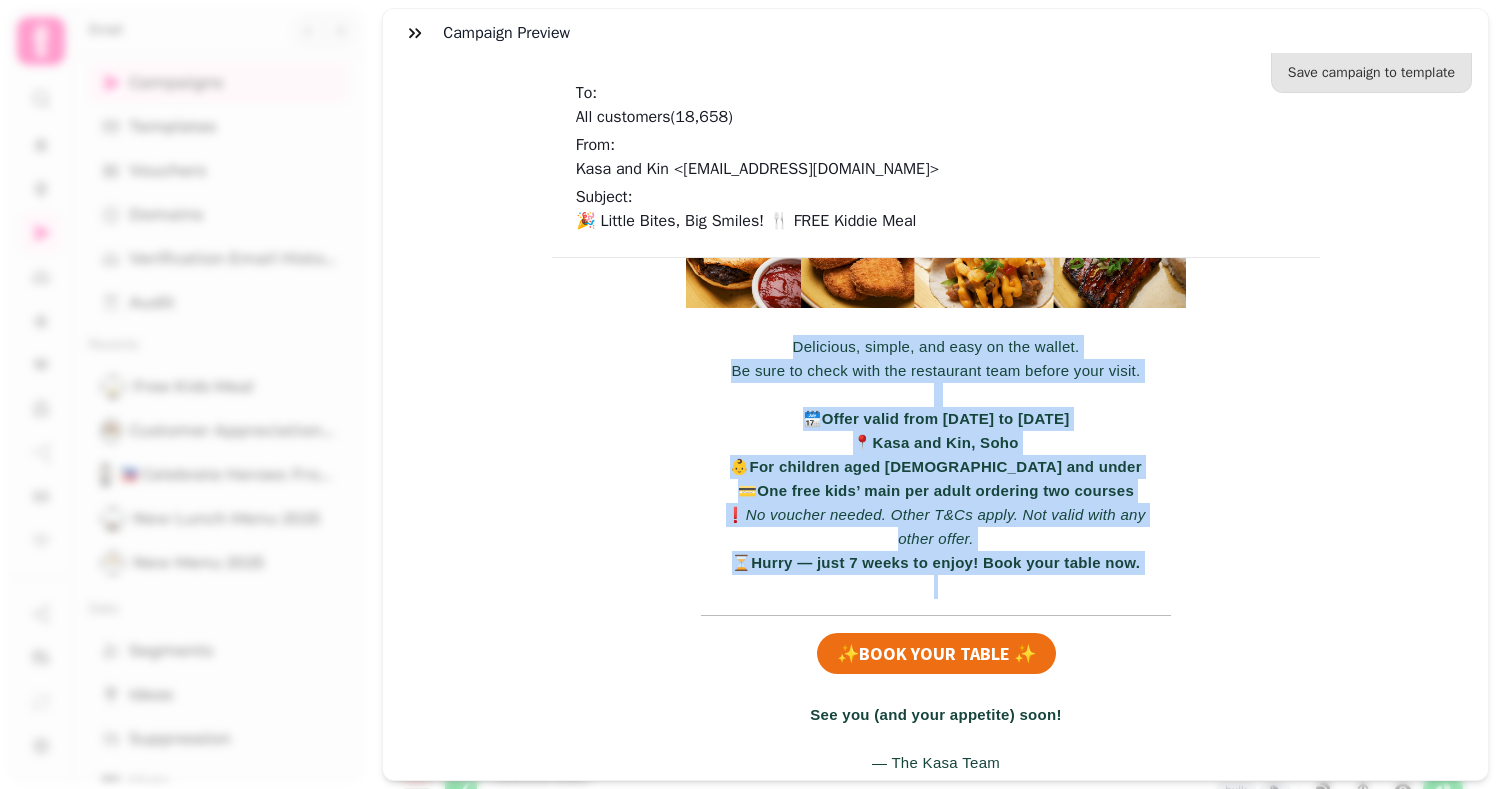 drag, startPoint x: 788, startPoint y: 345, endPoint x: 1103, endPoint y: 584, distance: 395.40613 